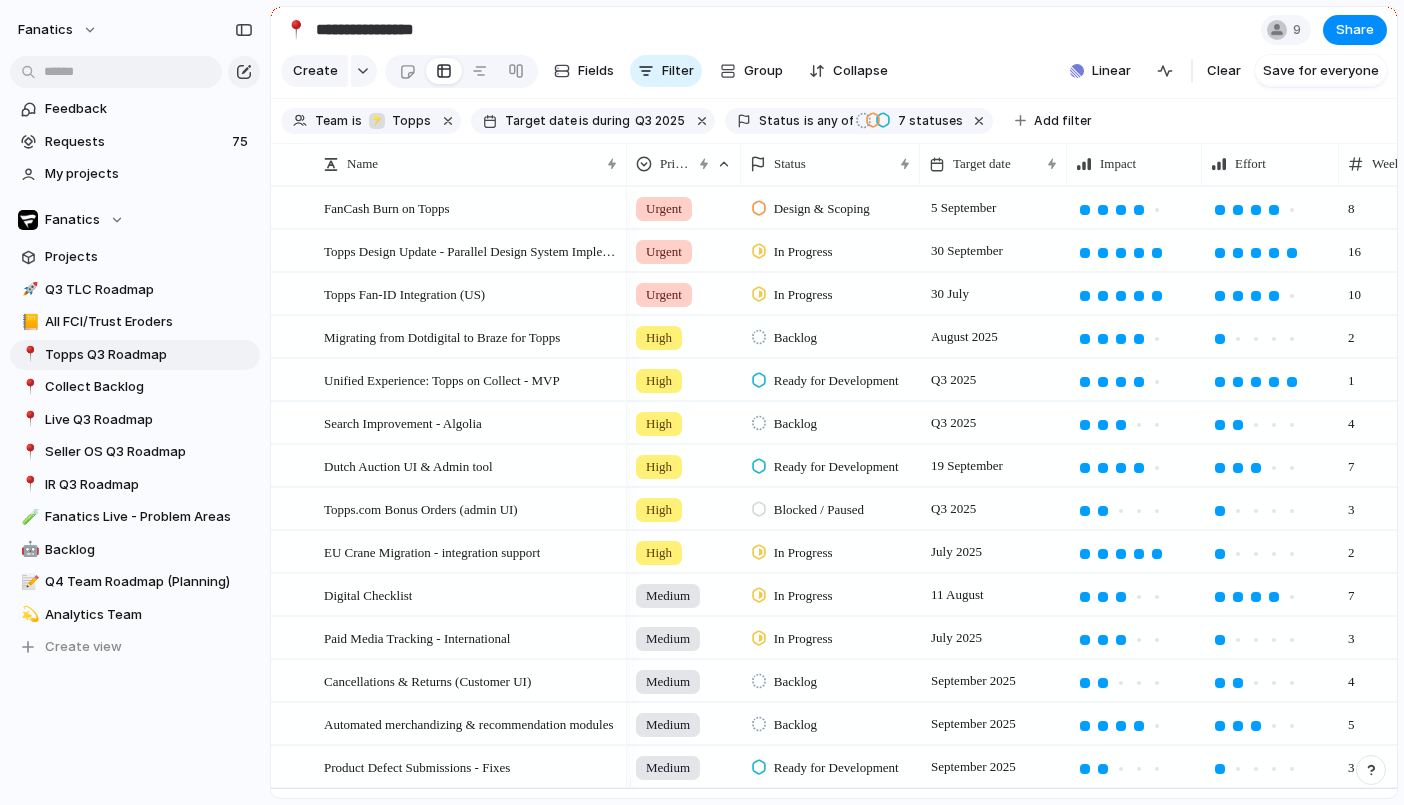 scroll, scrollTop: 0, scrollLeft: 0, axis: both 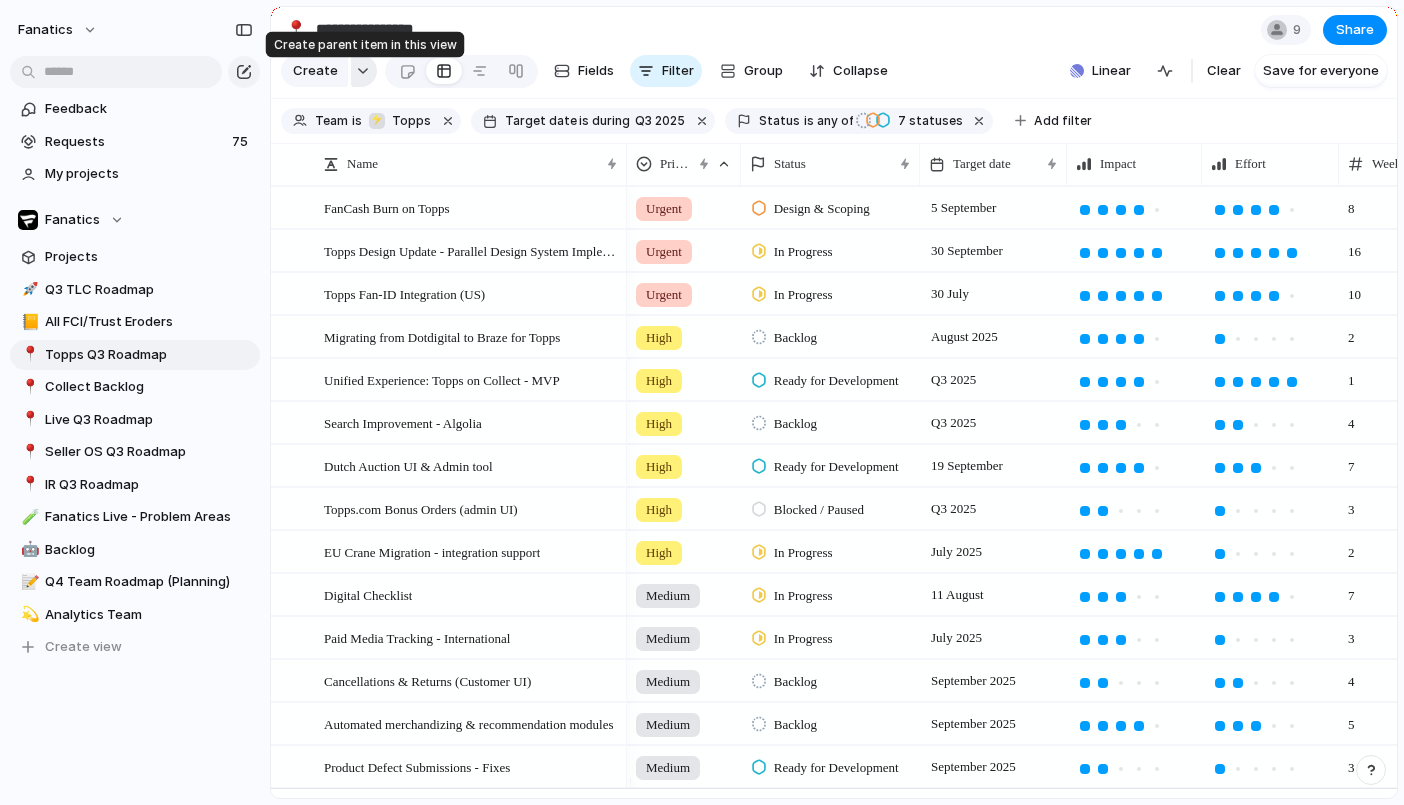click at bounding box center [363, 71] 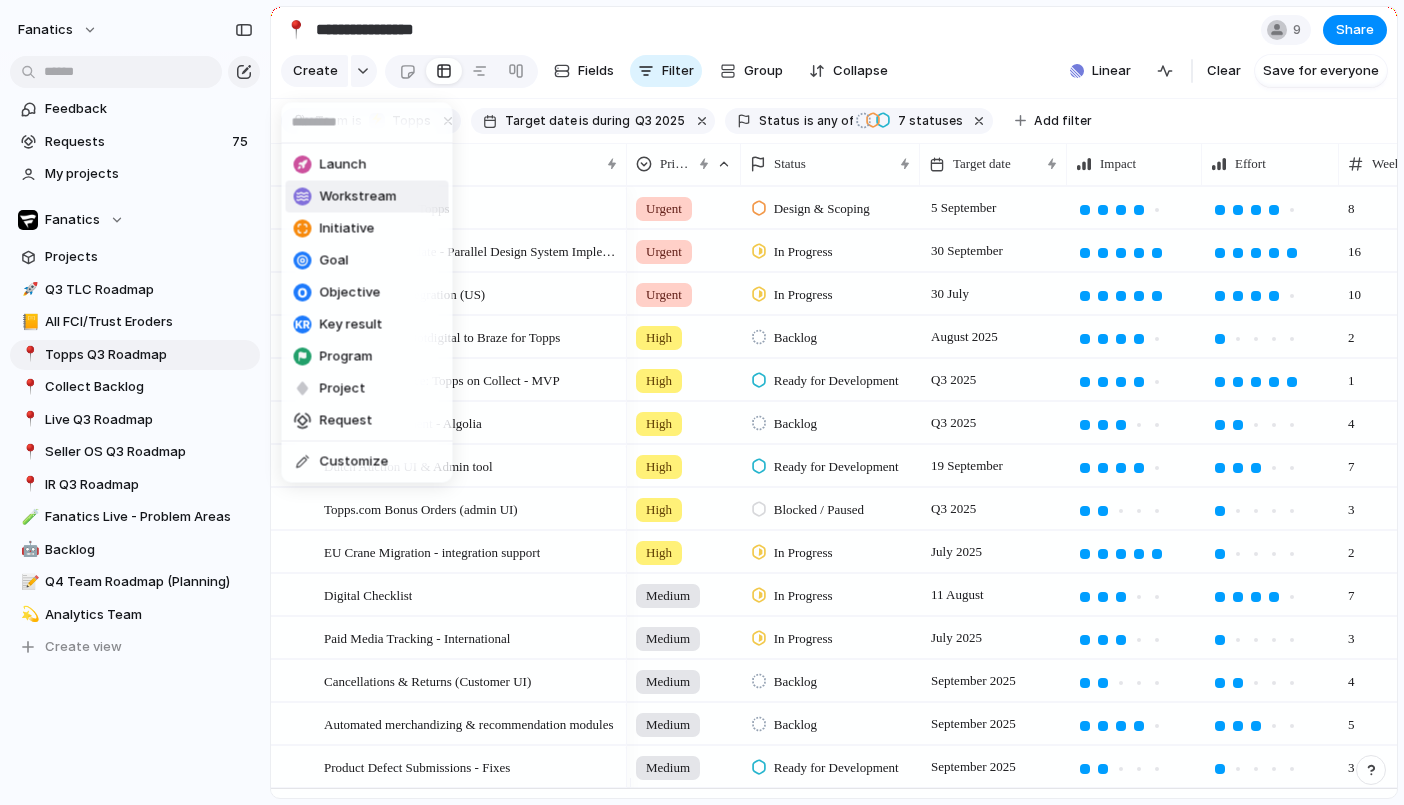 click on "Workstream" at bounding box center [358, 197] 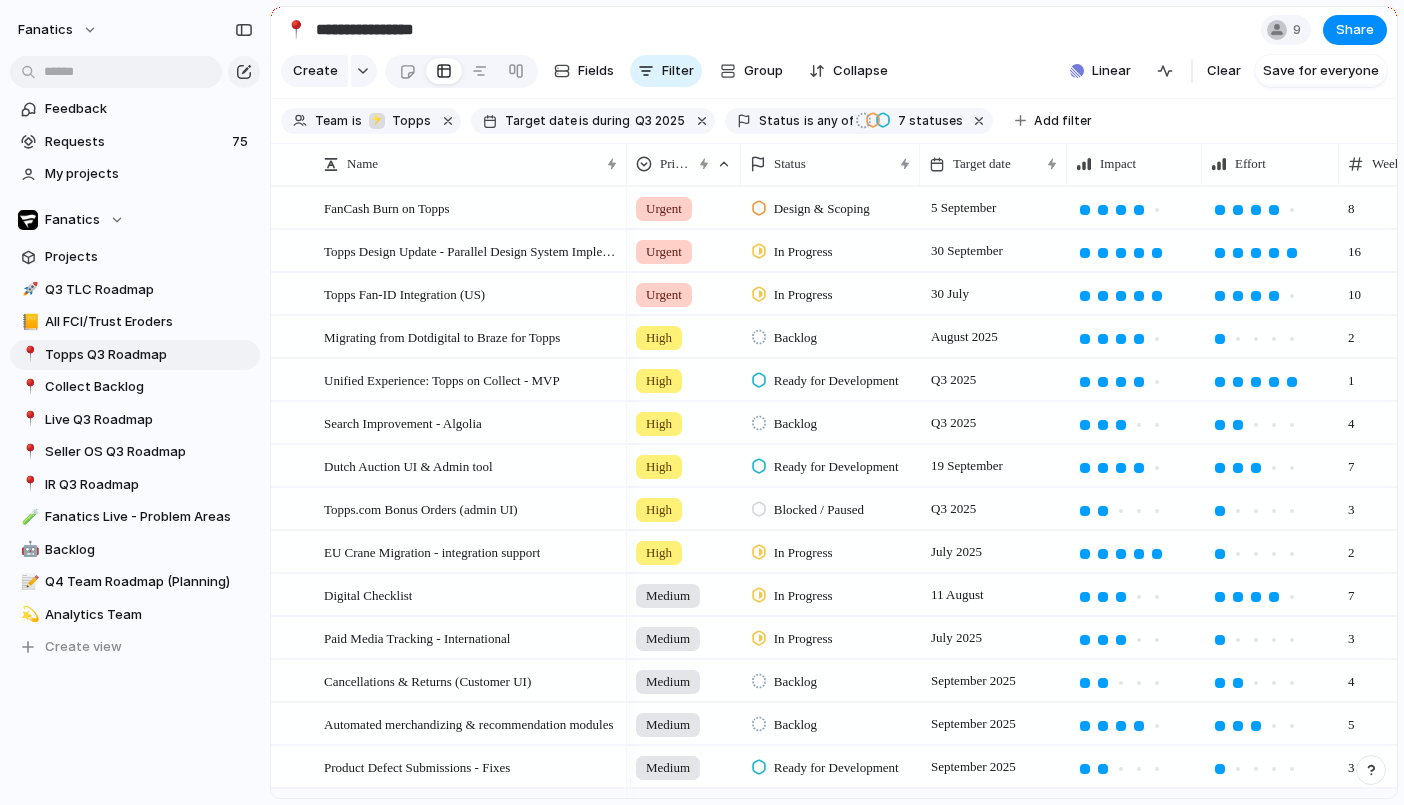 scroll, scrollTop: 49, scrollLeft: 0, axis: vertical 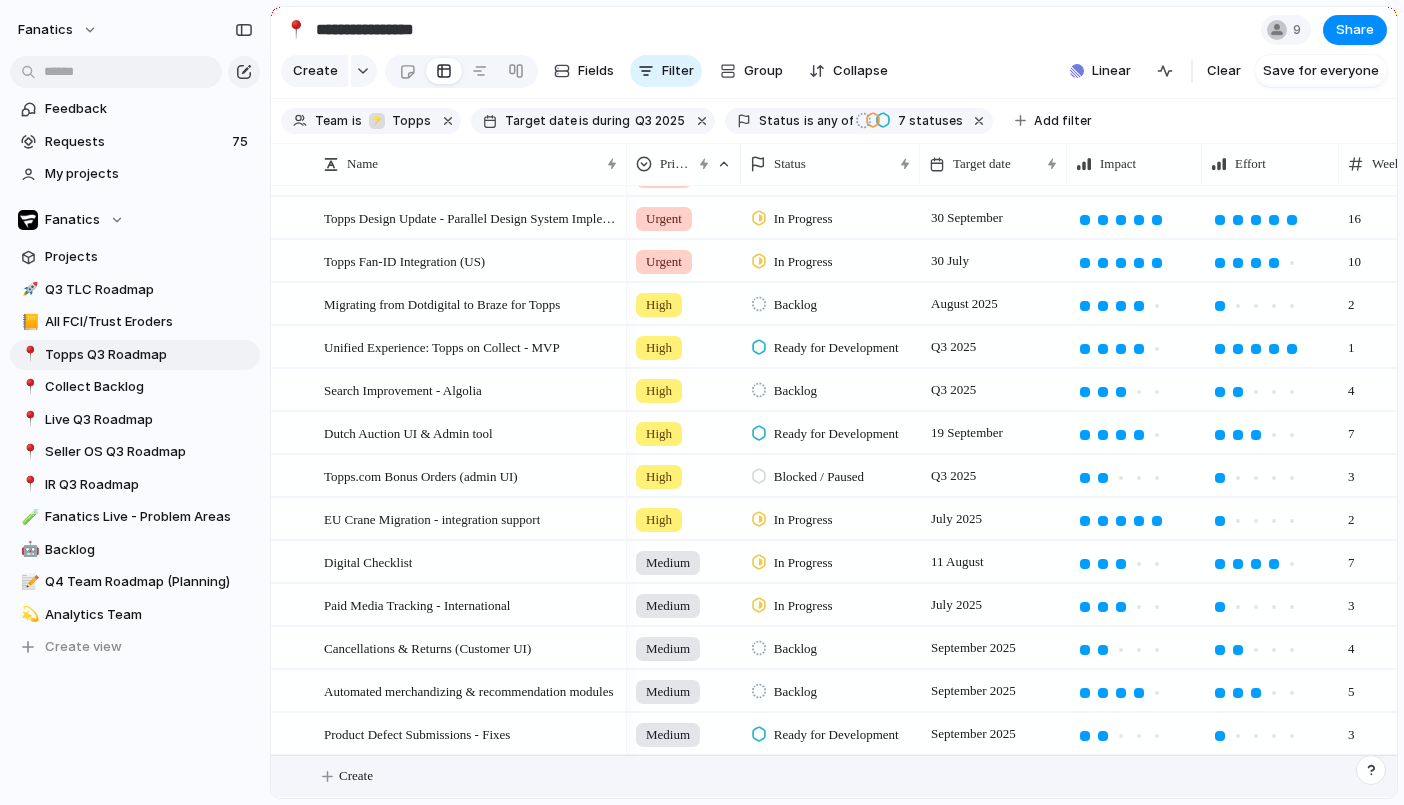 click on "Create" at bounding box center (356, 776) 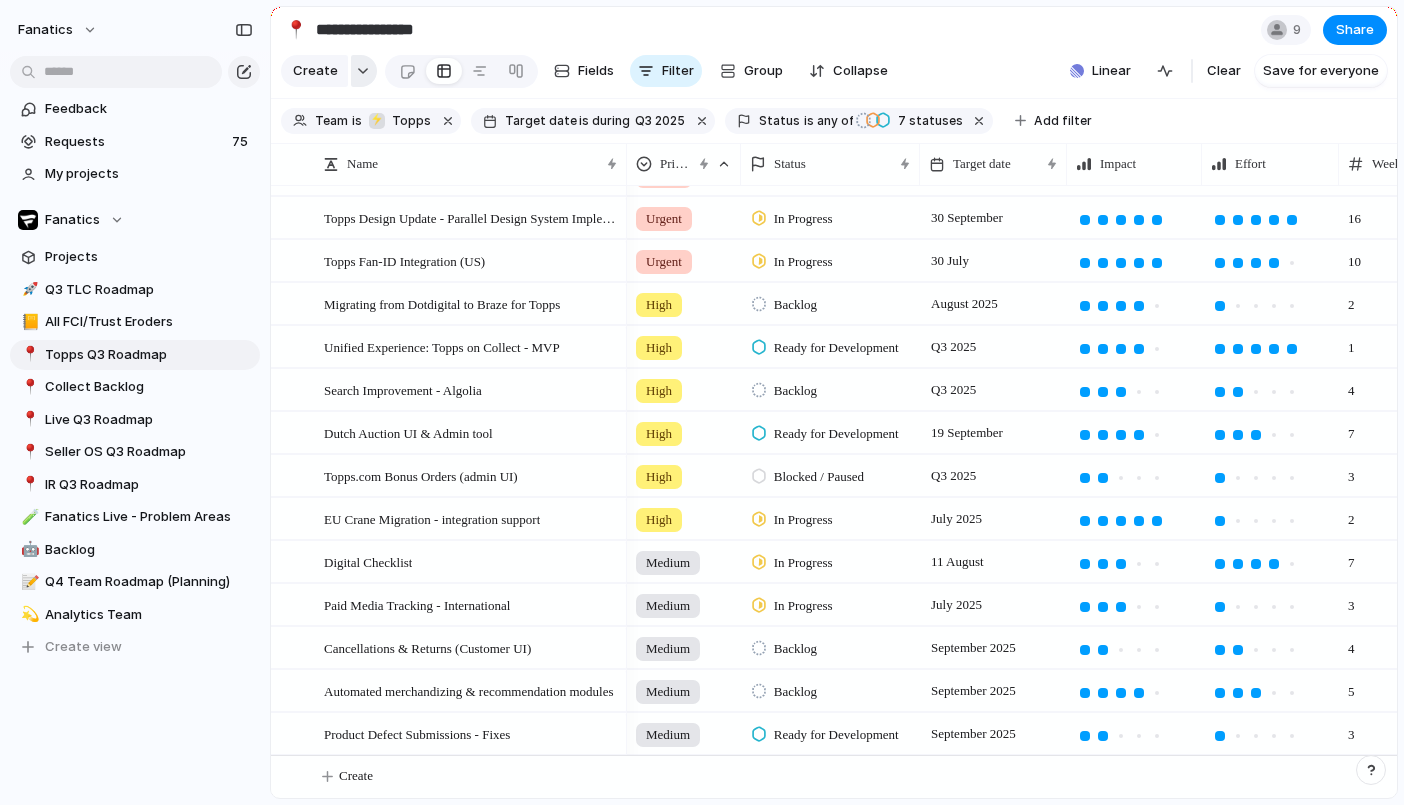 click at bounding box center (364, 71) 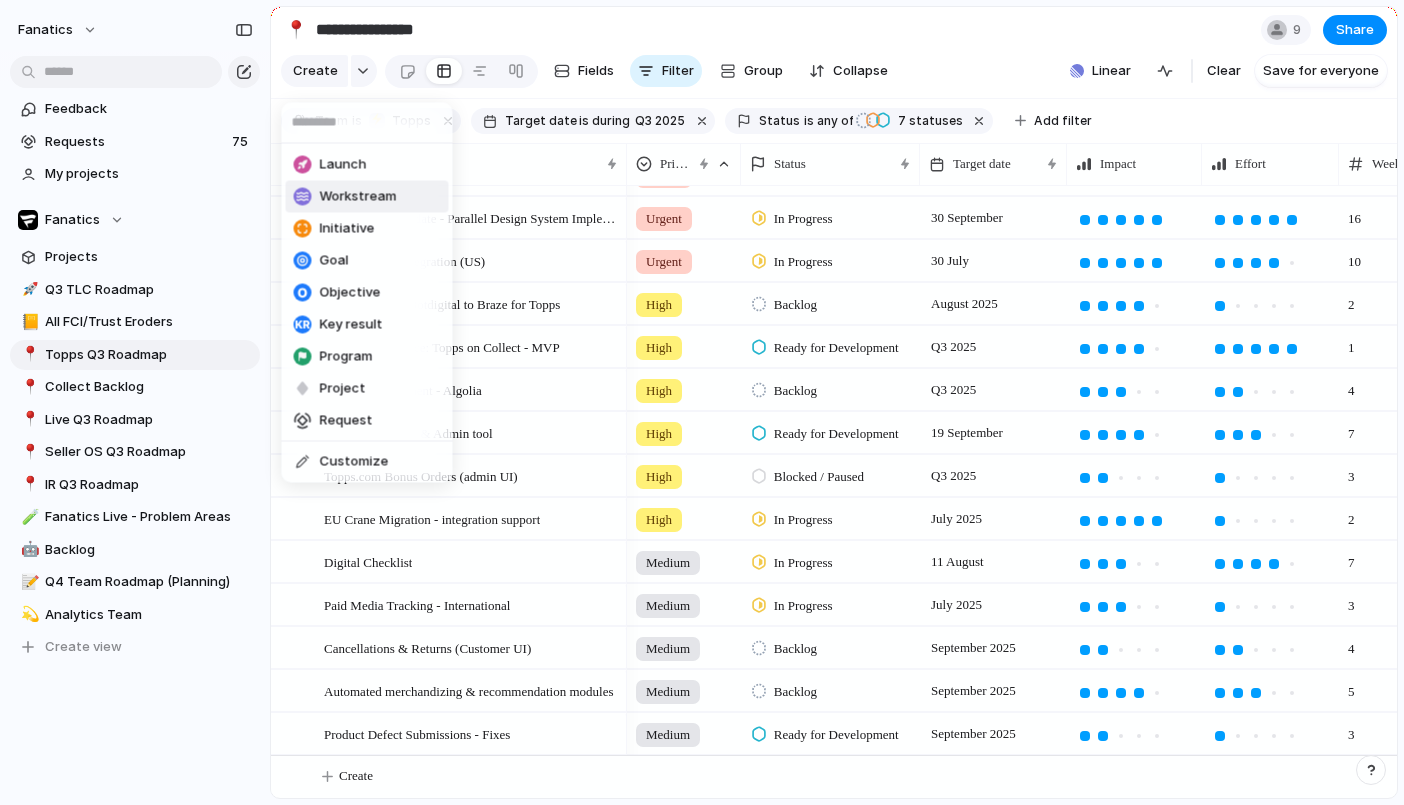click on "Workstream" at bounding box center [358, 197] 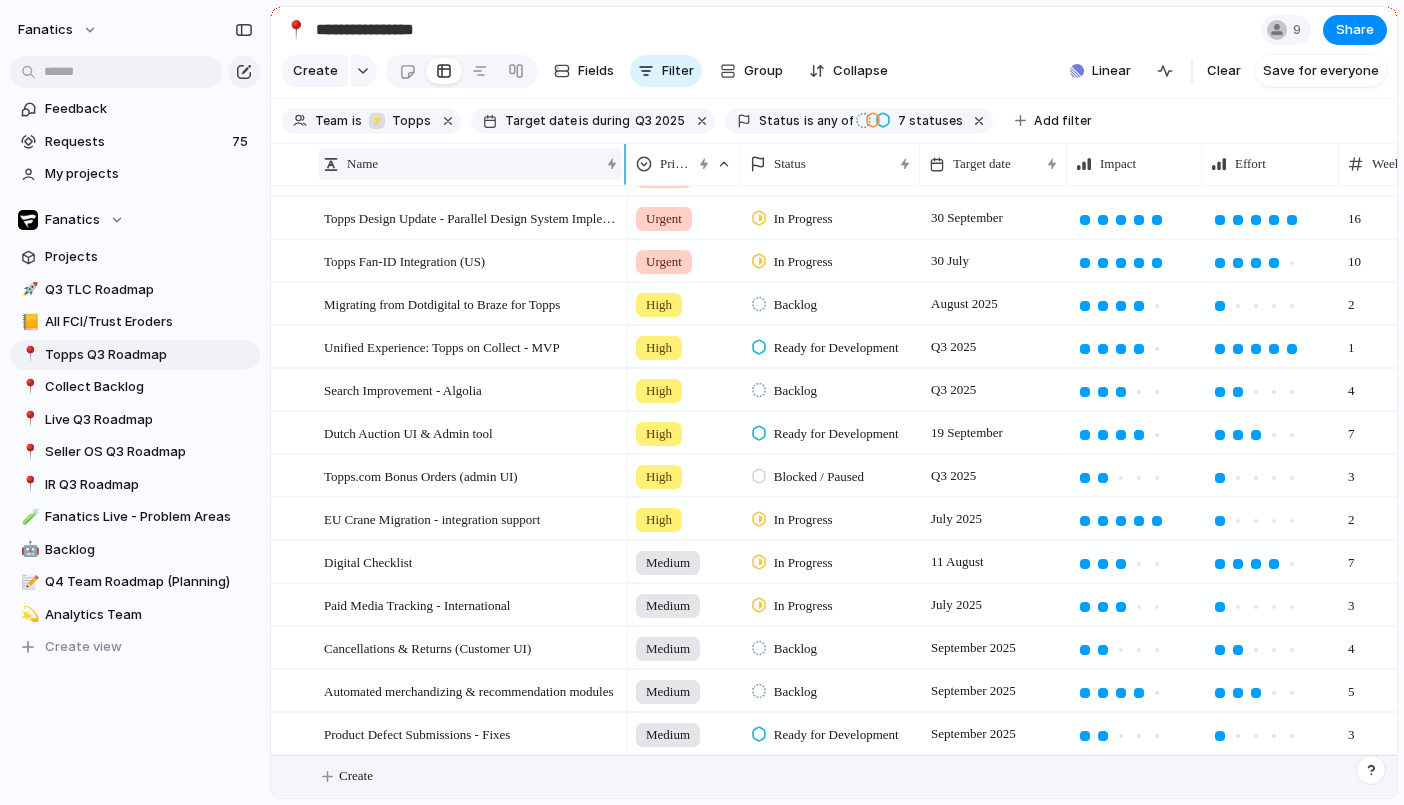 click on "Name" at bounding box center (461, 164) 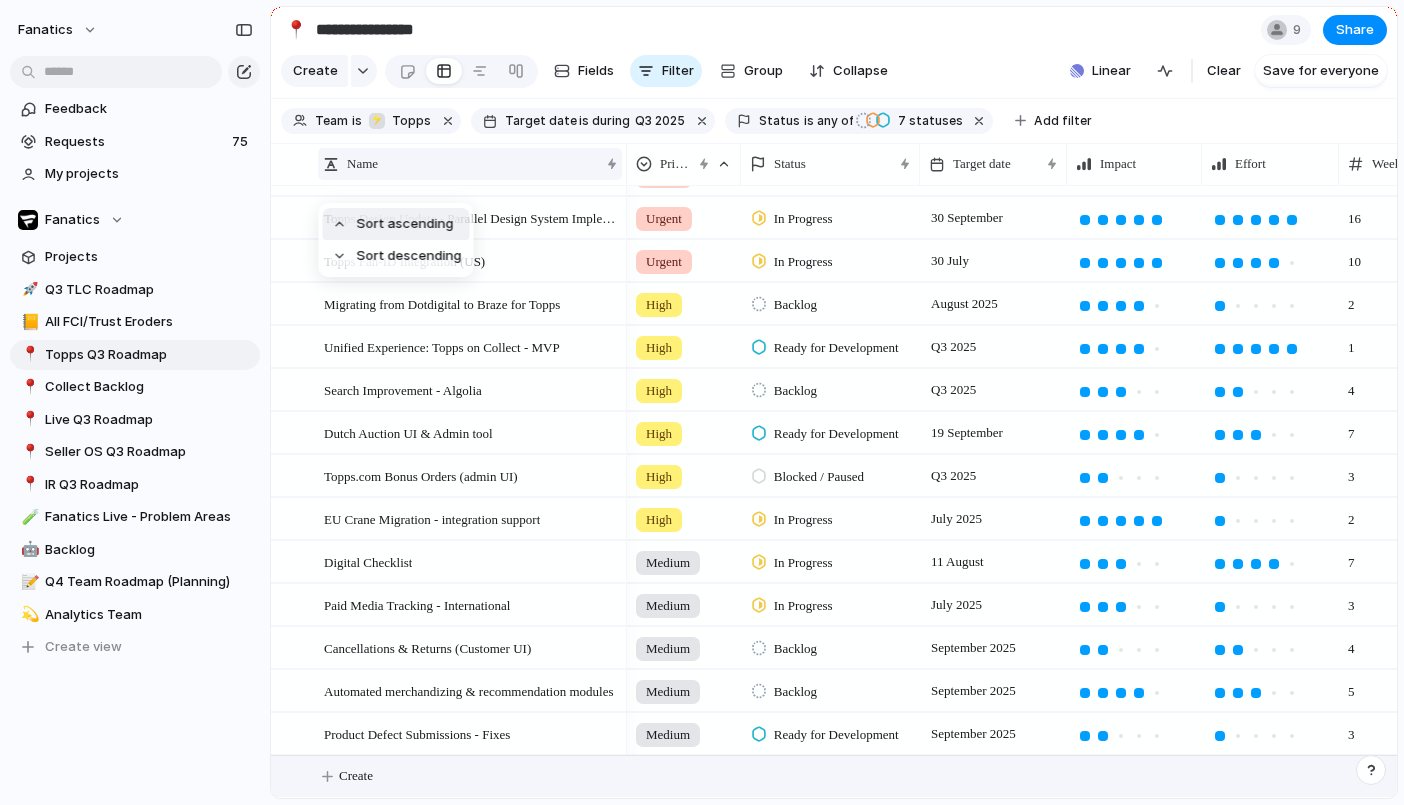 click on "Sort ascending   Sort descending" at bounding box center (702, 402) 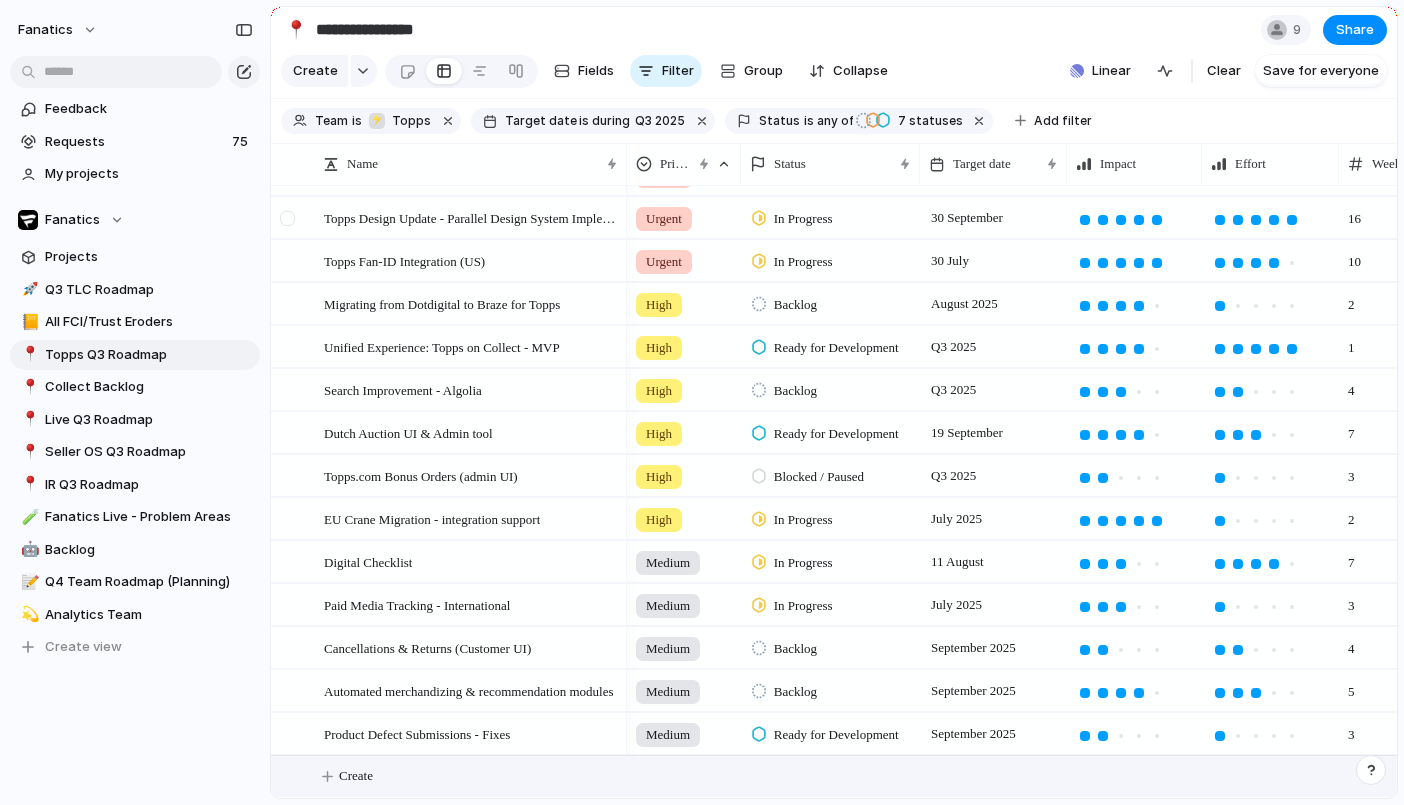 click at bounding box center [287, 218] 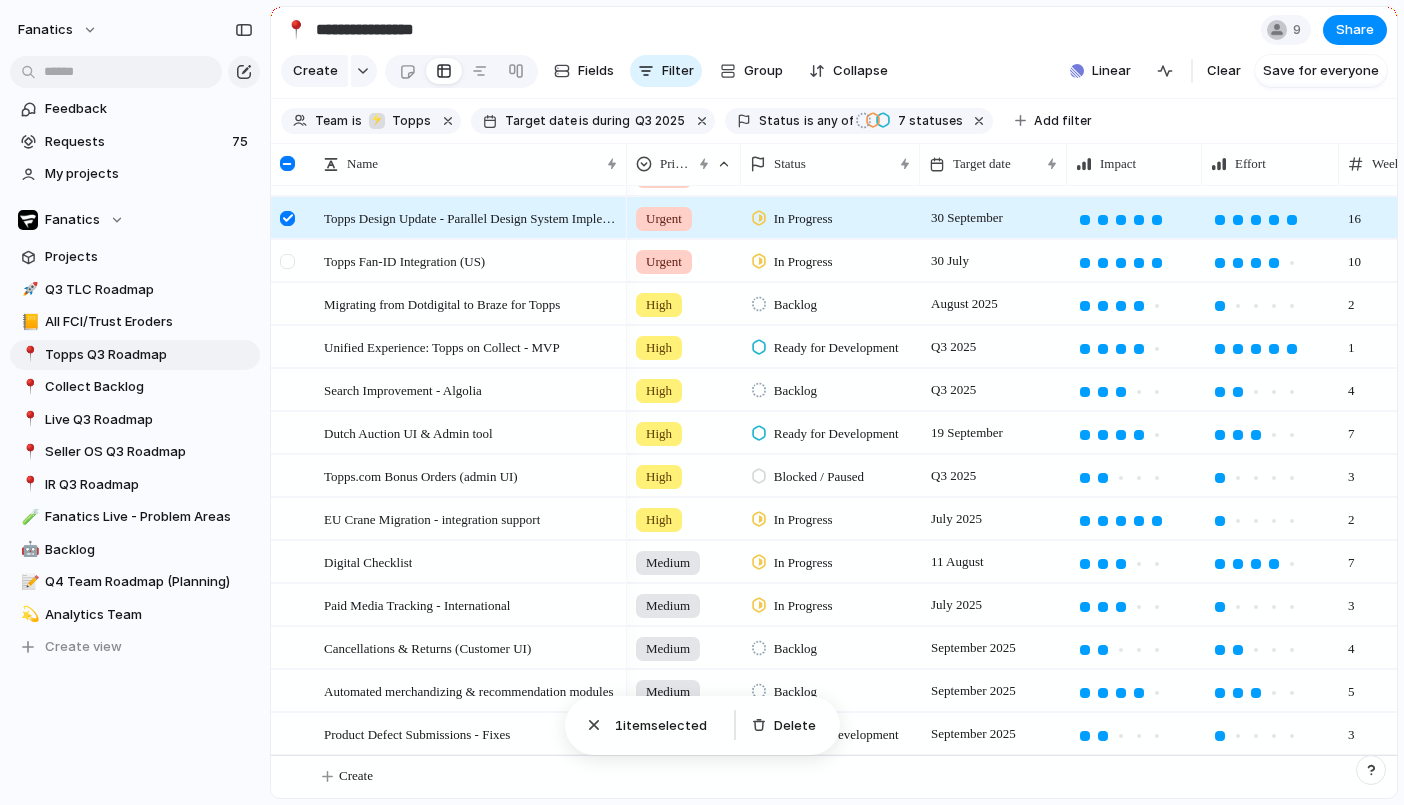 click at bounding box center [287, 261] 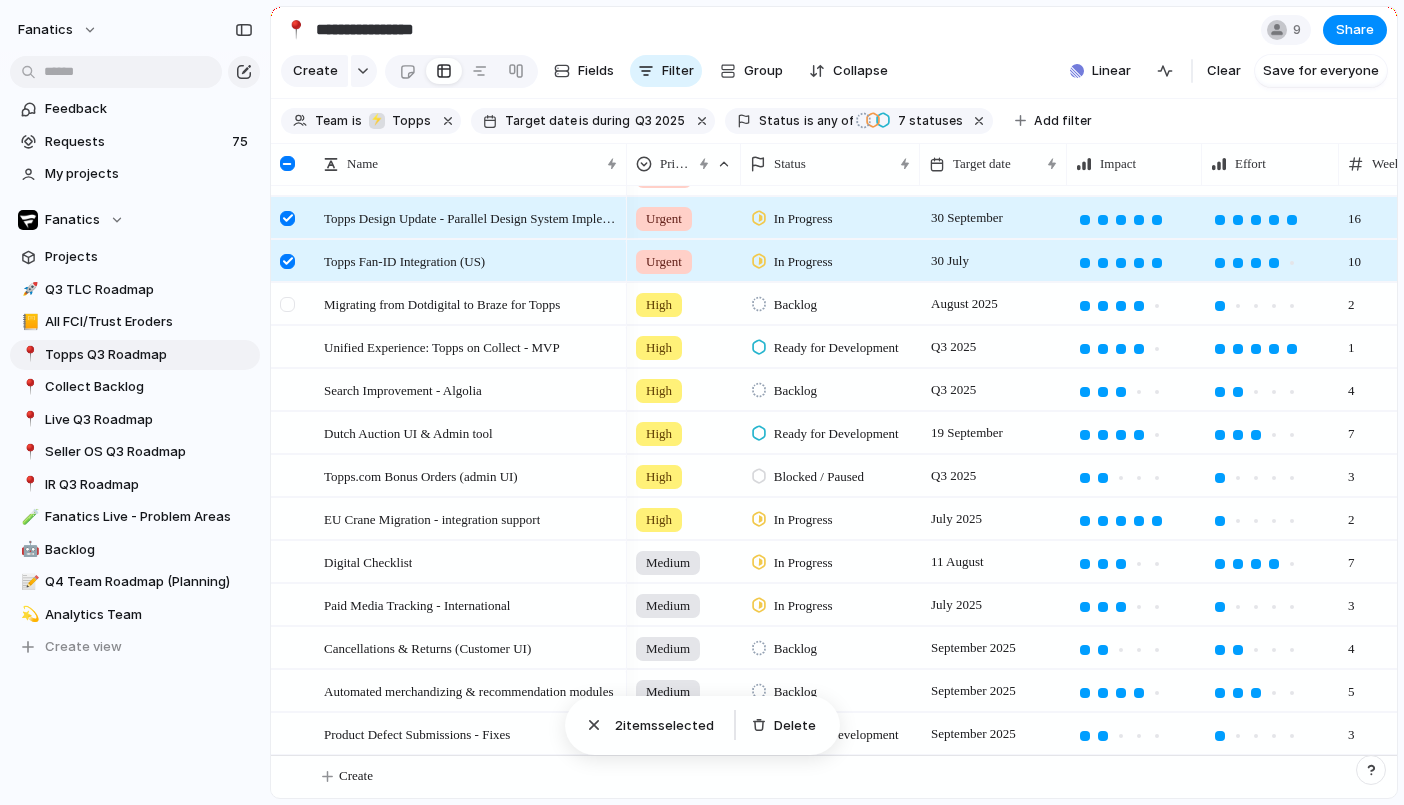 click at bounding box center [290, 311] 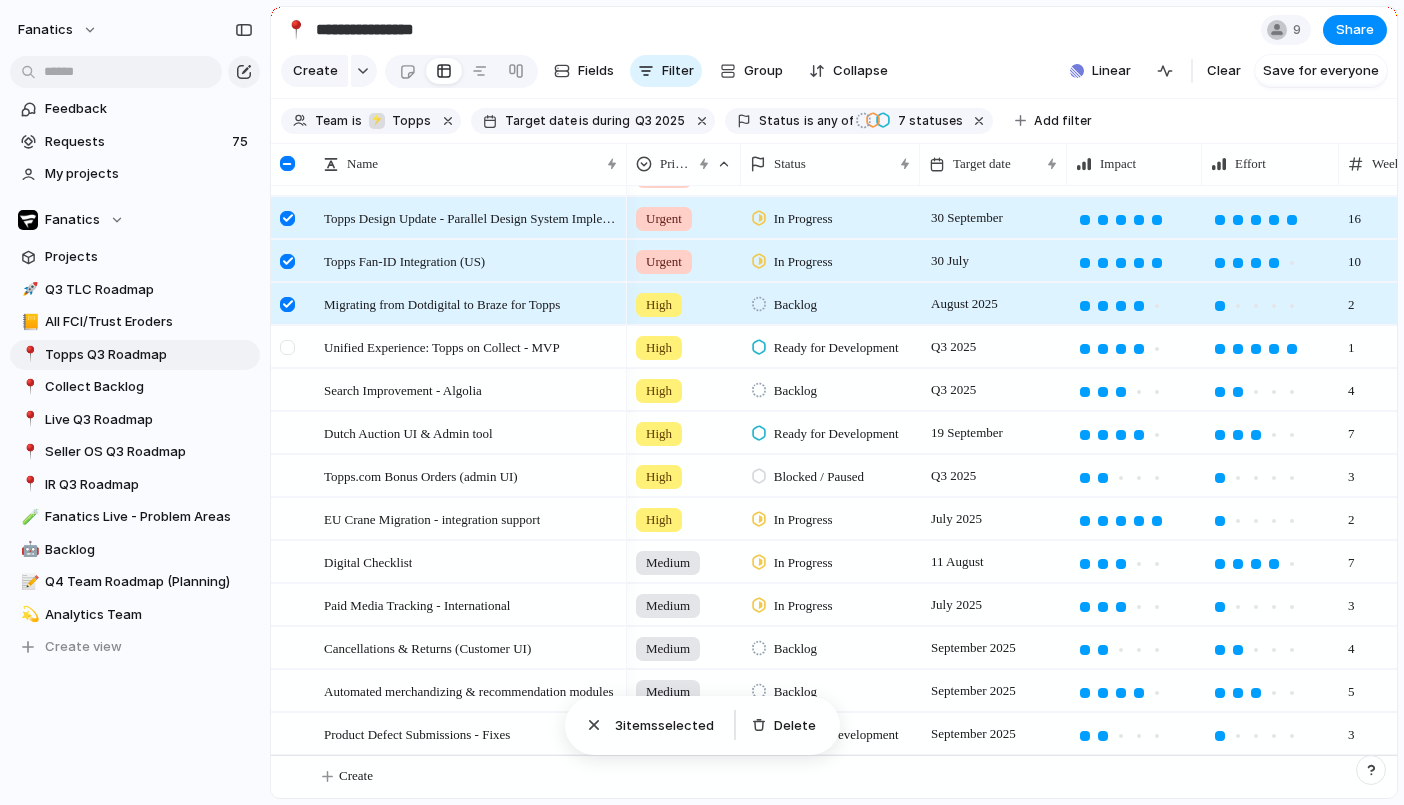 click at bounding box center (287, 347) 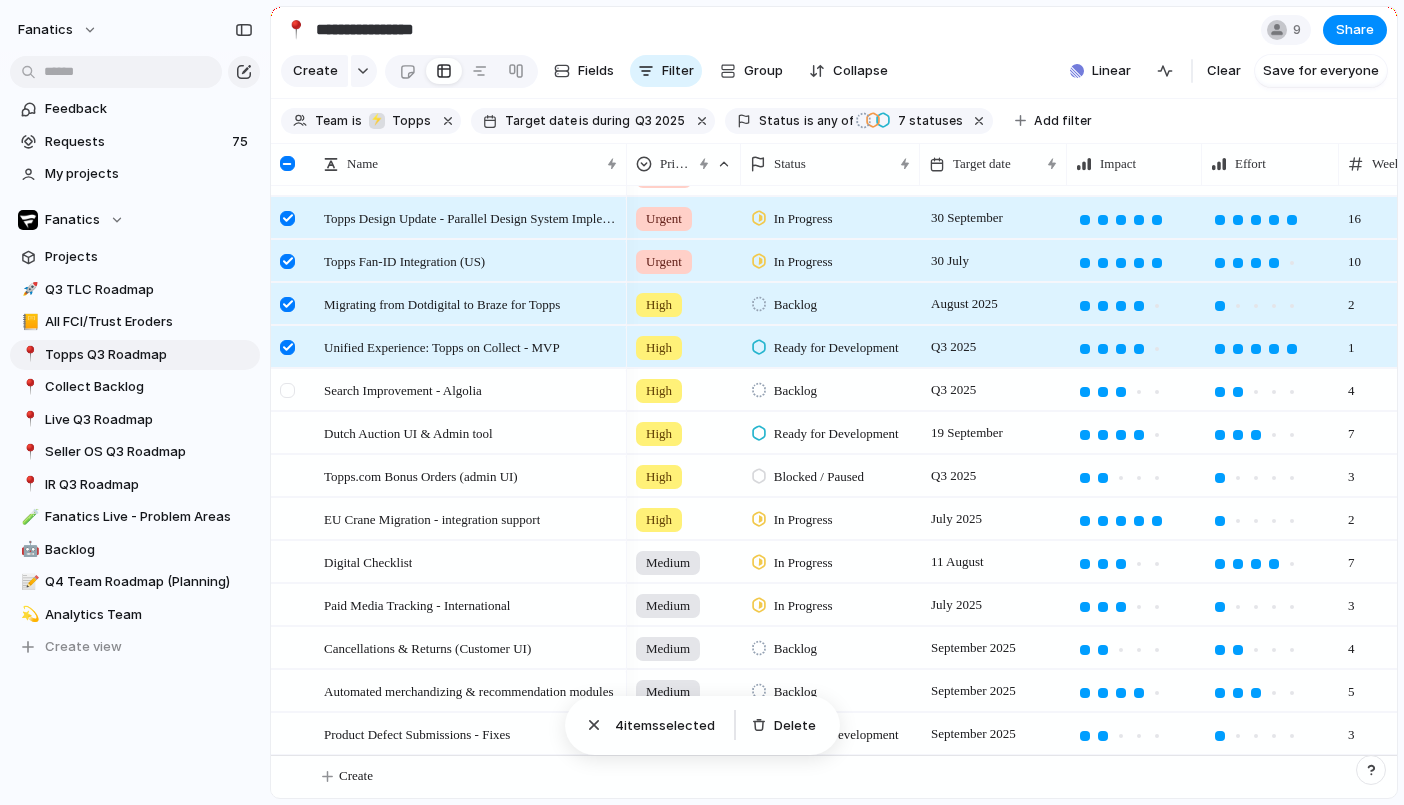 click at bounding box center (290, 397) 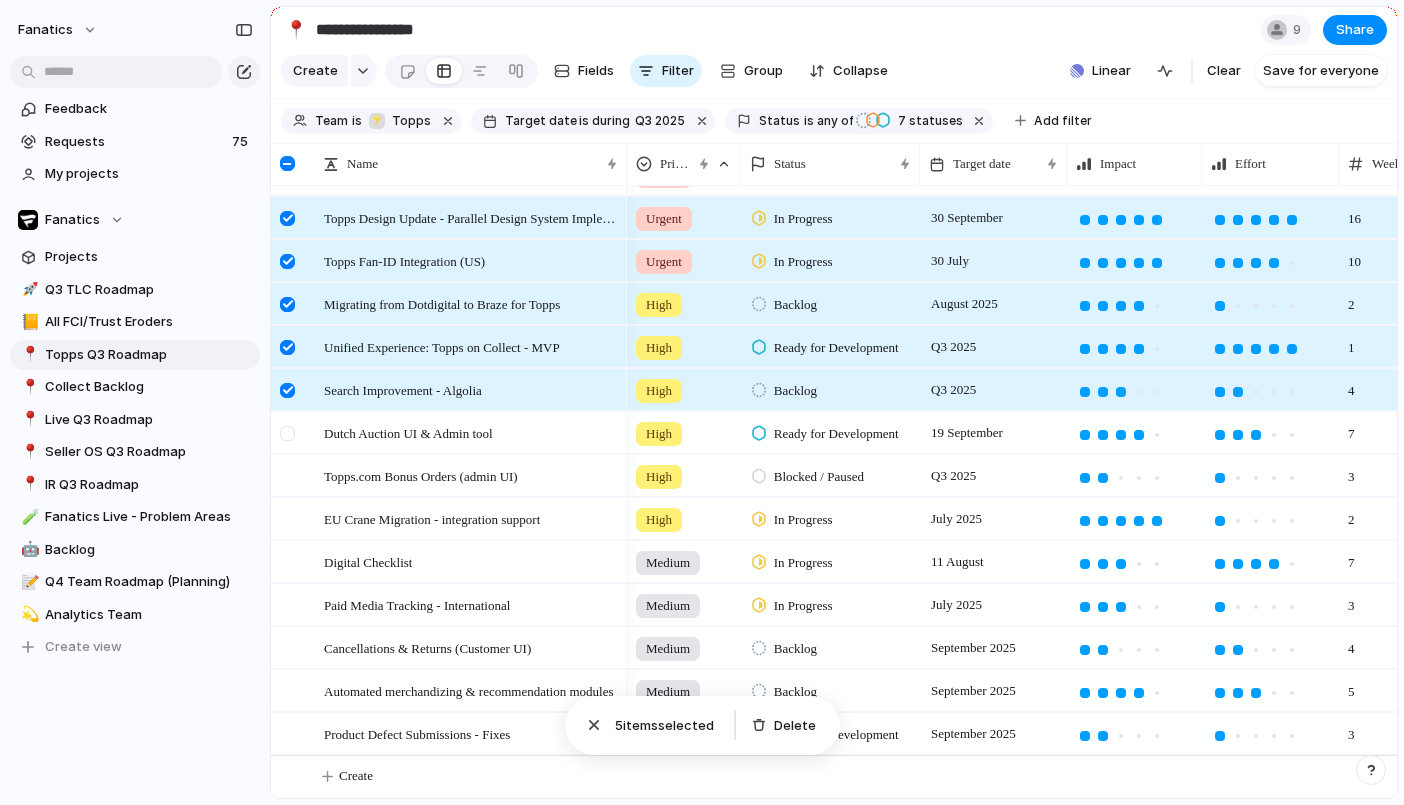 click at bounding box center (287, 433) 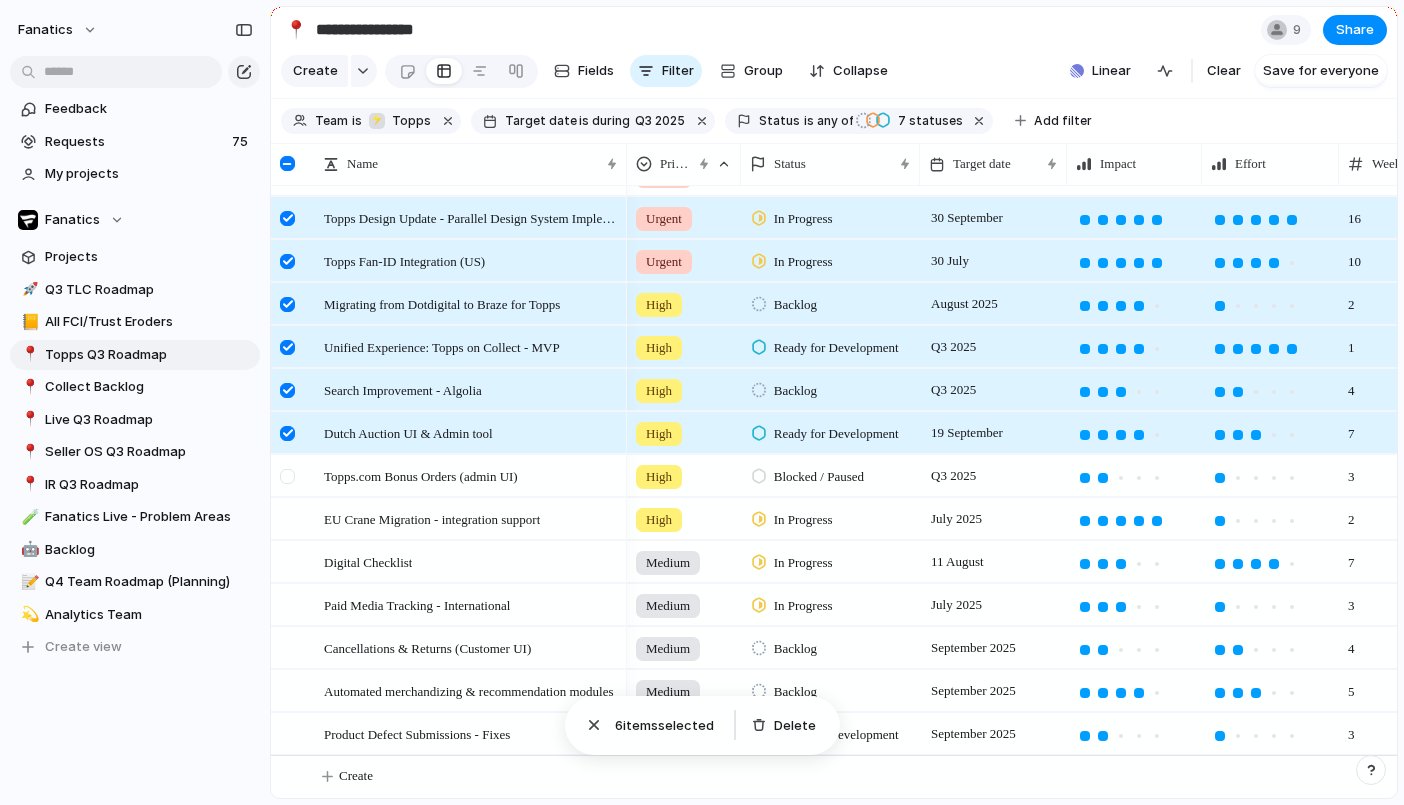 click at bounding box center (287, 476) 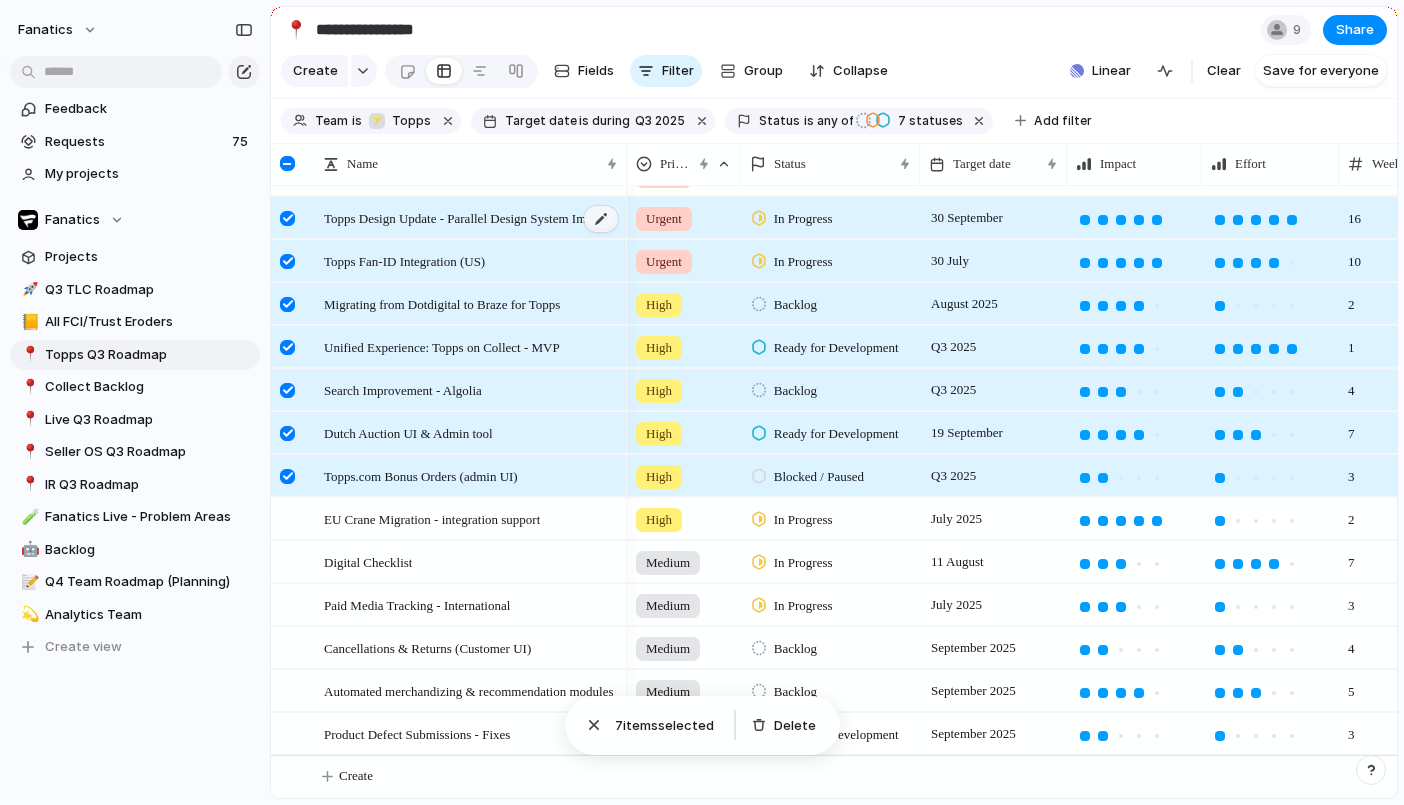 click at bounding box center [601, 219] 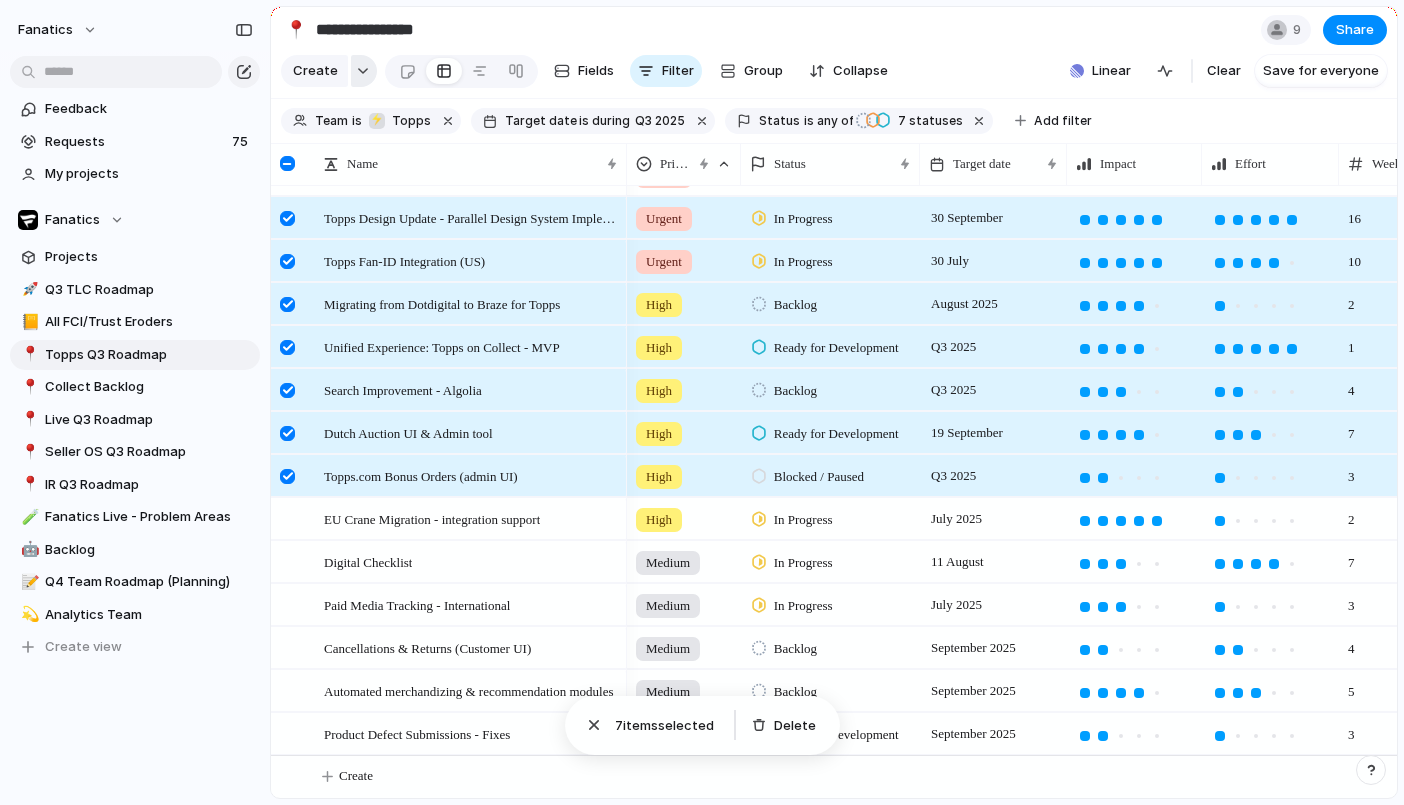 click at bounding box center [363, 71] 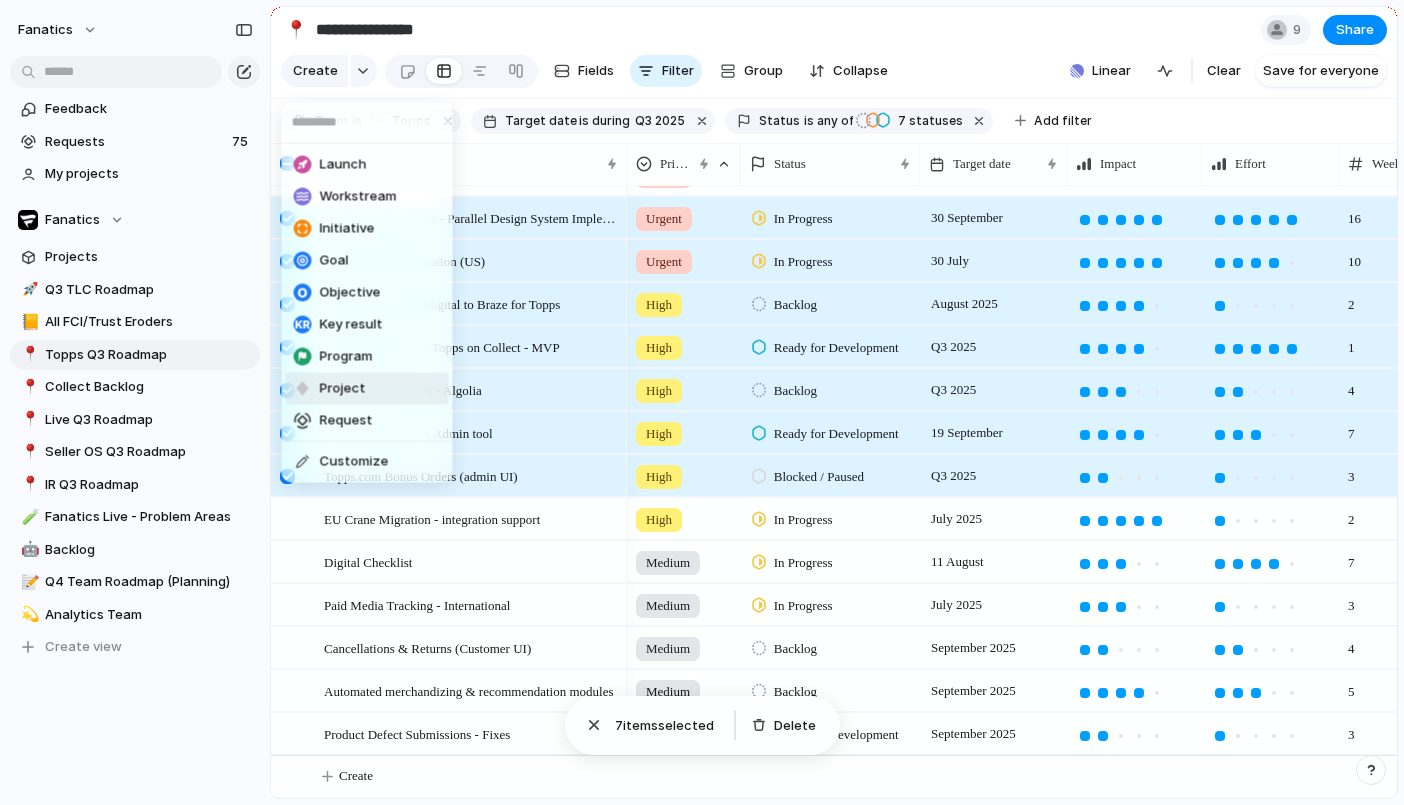 click on "Project" at bounding box center (343, 389) 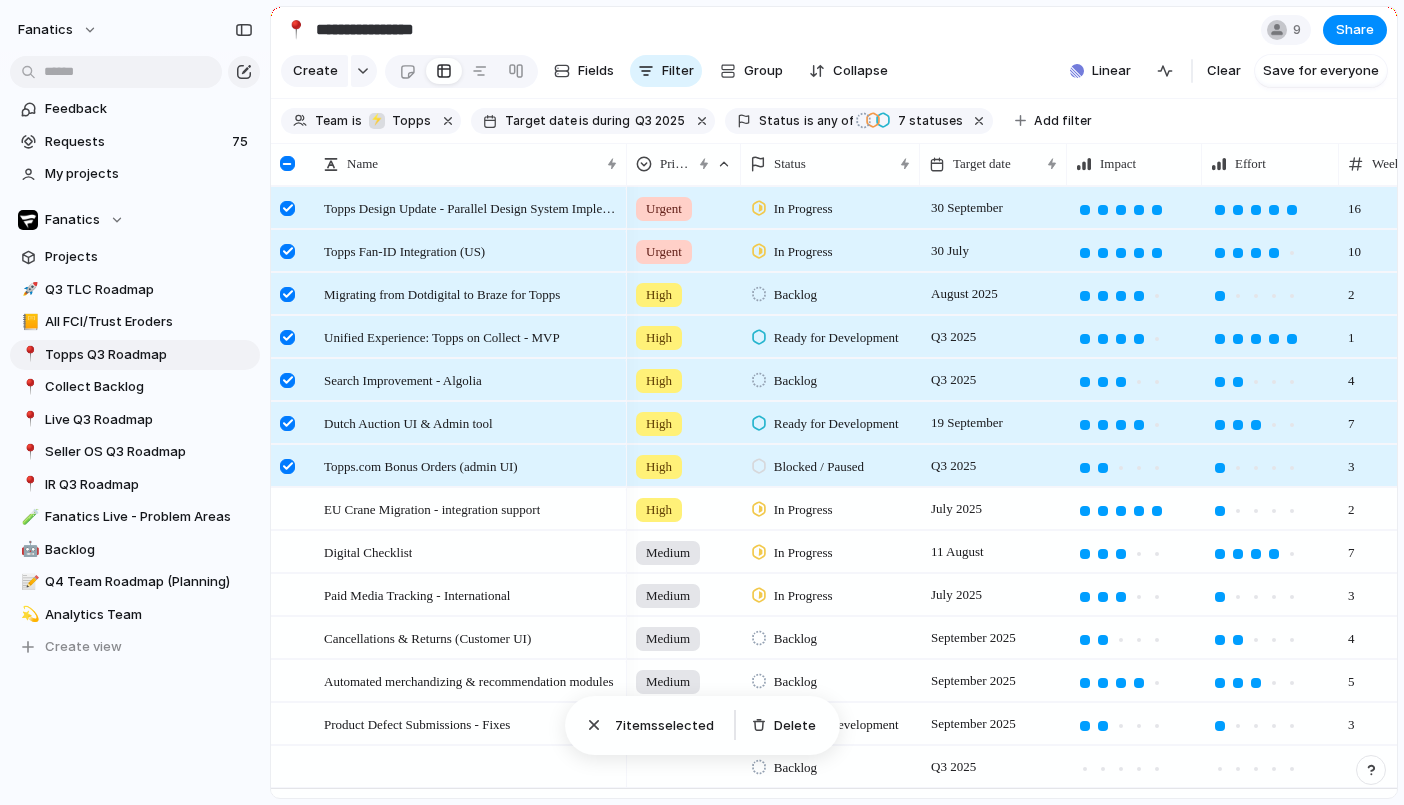 scroll, scrollTop: 49, scrollLeft: 0, axis: vertical 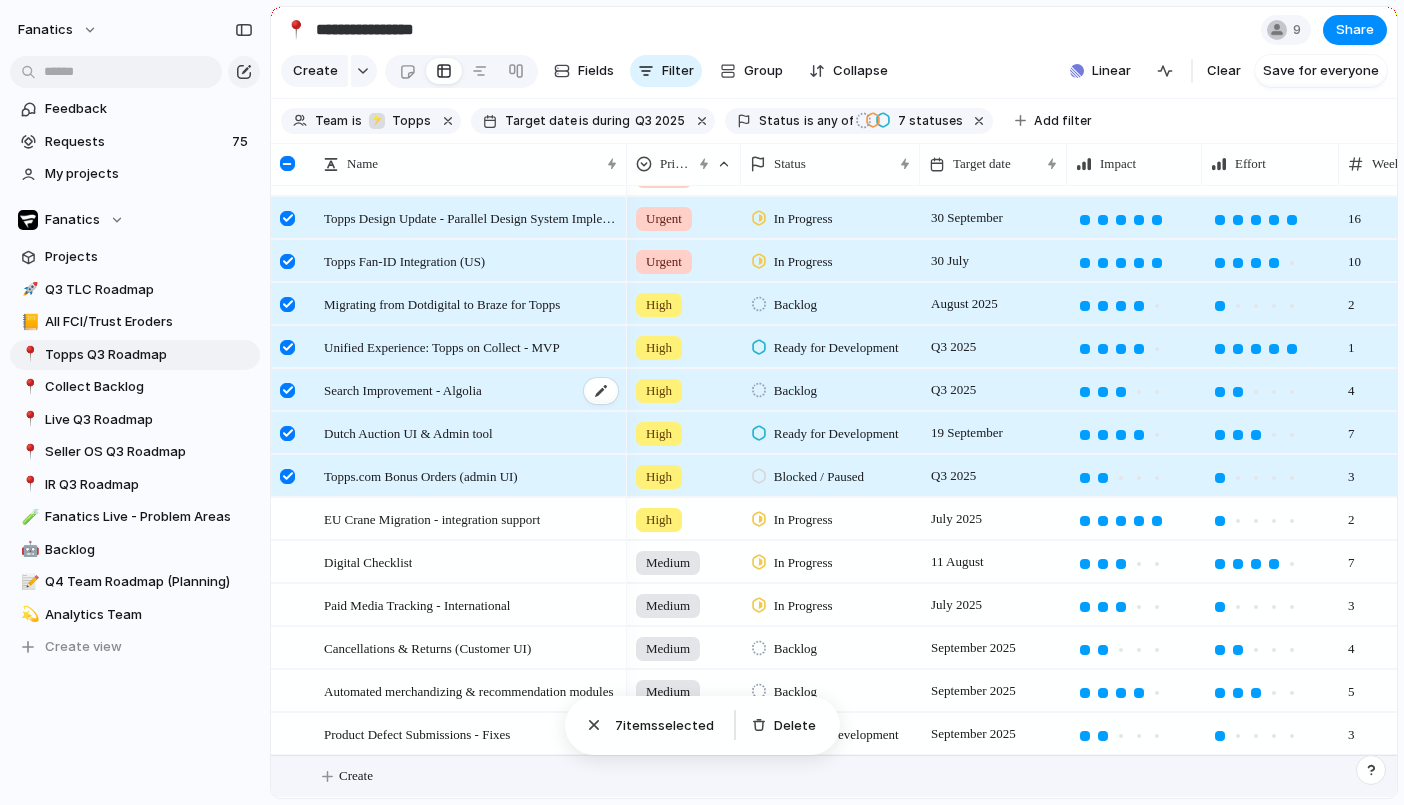 click on "Search Improvement - Algolia" at bounding box center [403, 389] 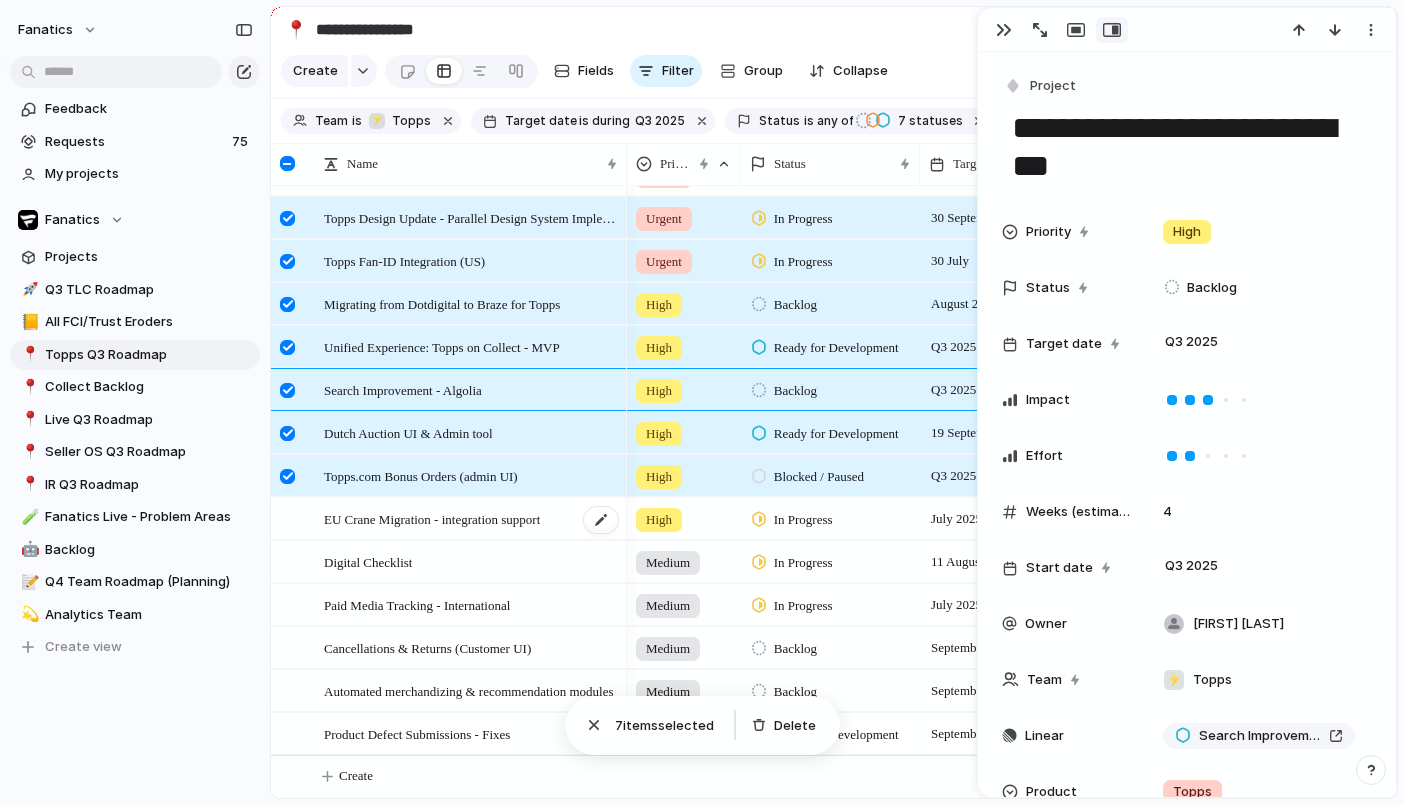 scroll, scrollTop: 49, scrollLeft: 0, axis: vertical 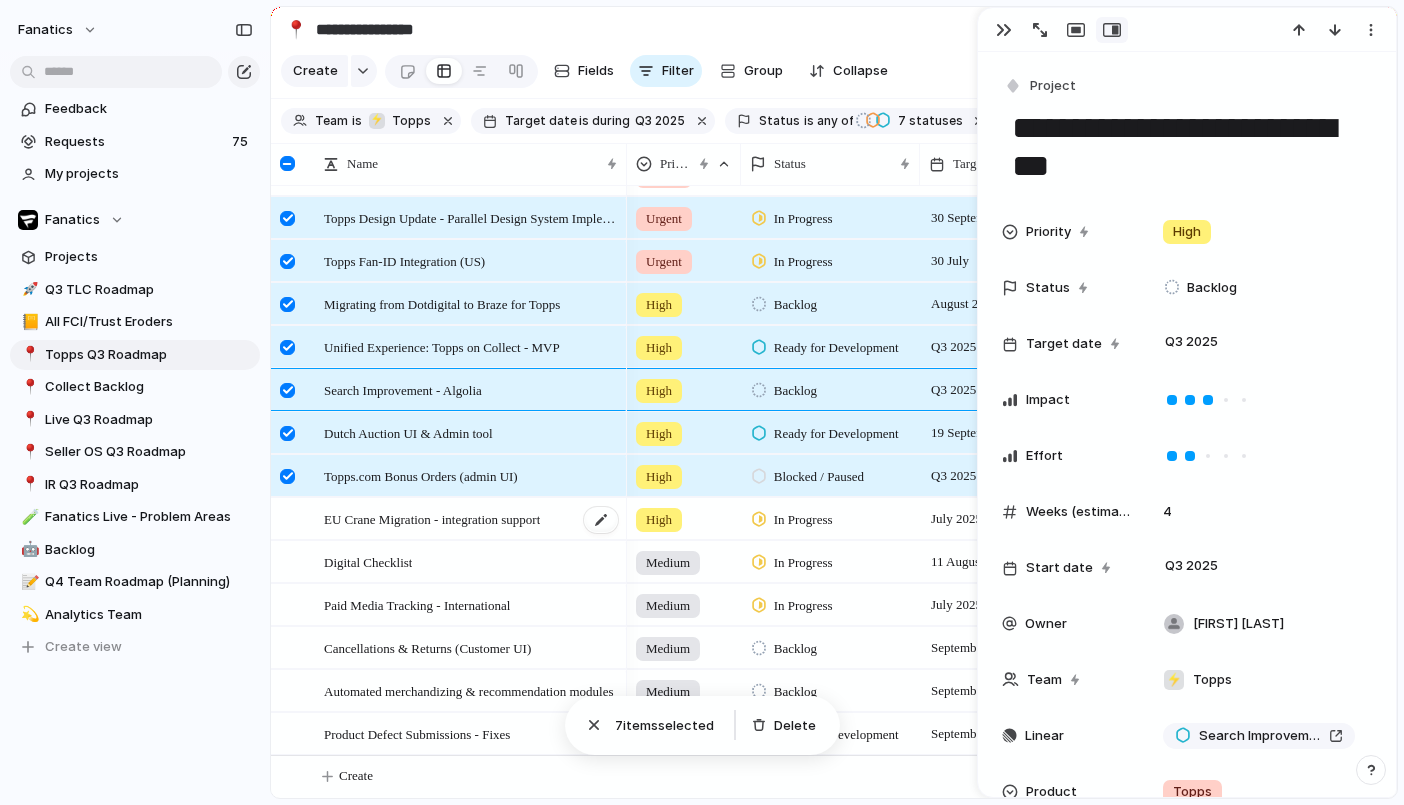 click on "EU Crane Migration - integration support" at bounding box center (472, 519) 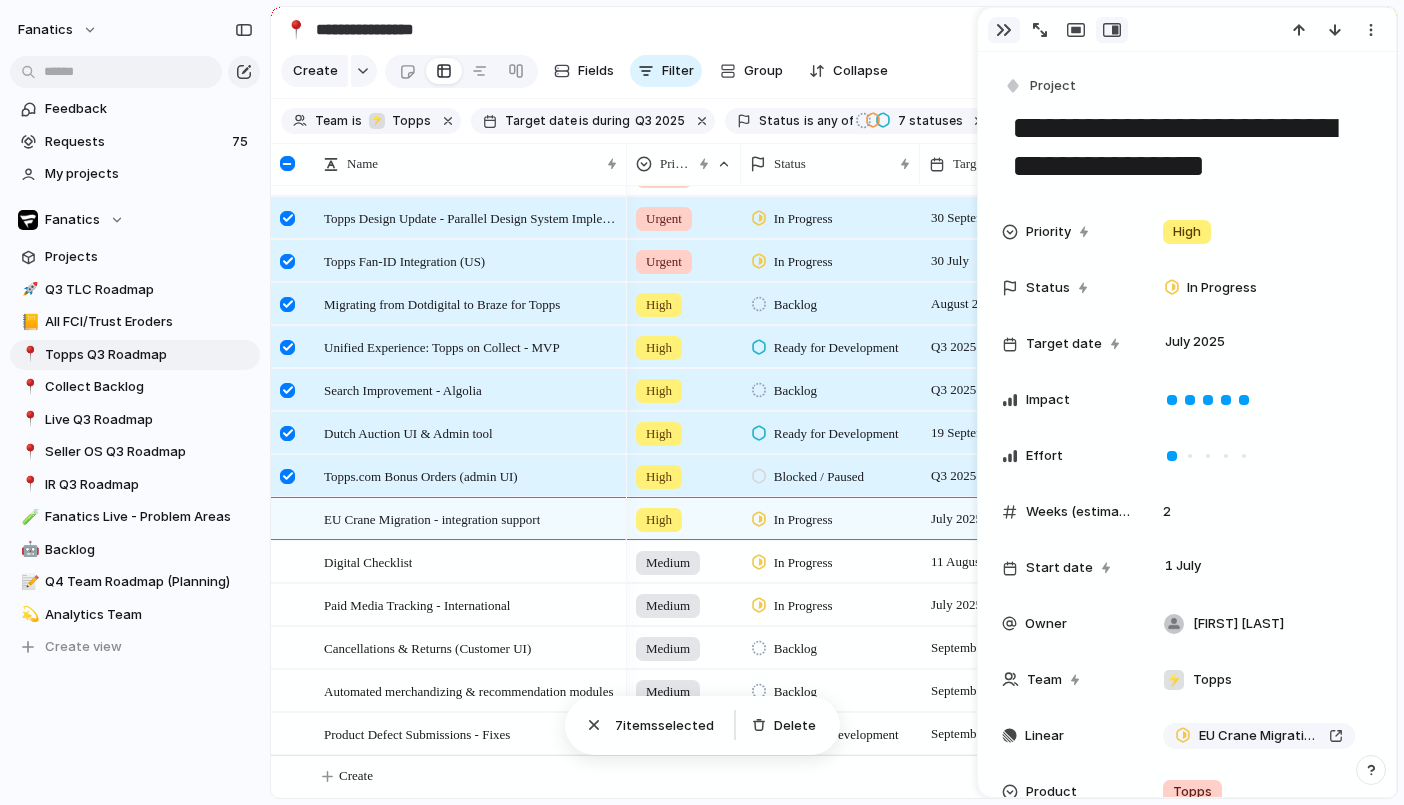 click at bounding box center (1004, 30) 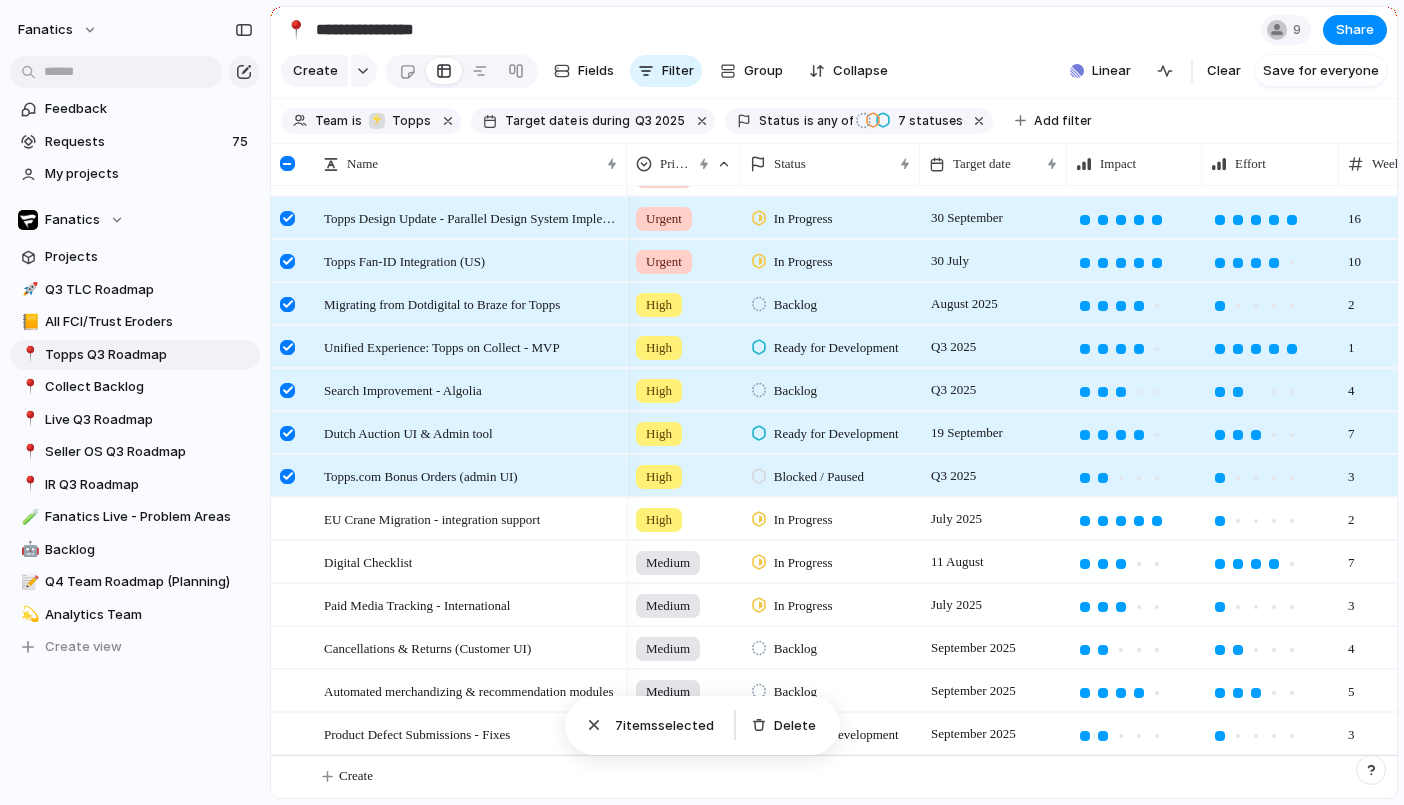 click on "Create Fields Filter Group Zoom Collapse Linear Clear Save for everyone" at bounding box center (834, 75) 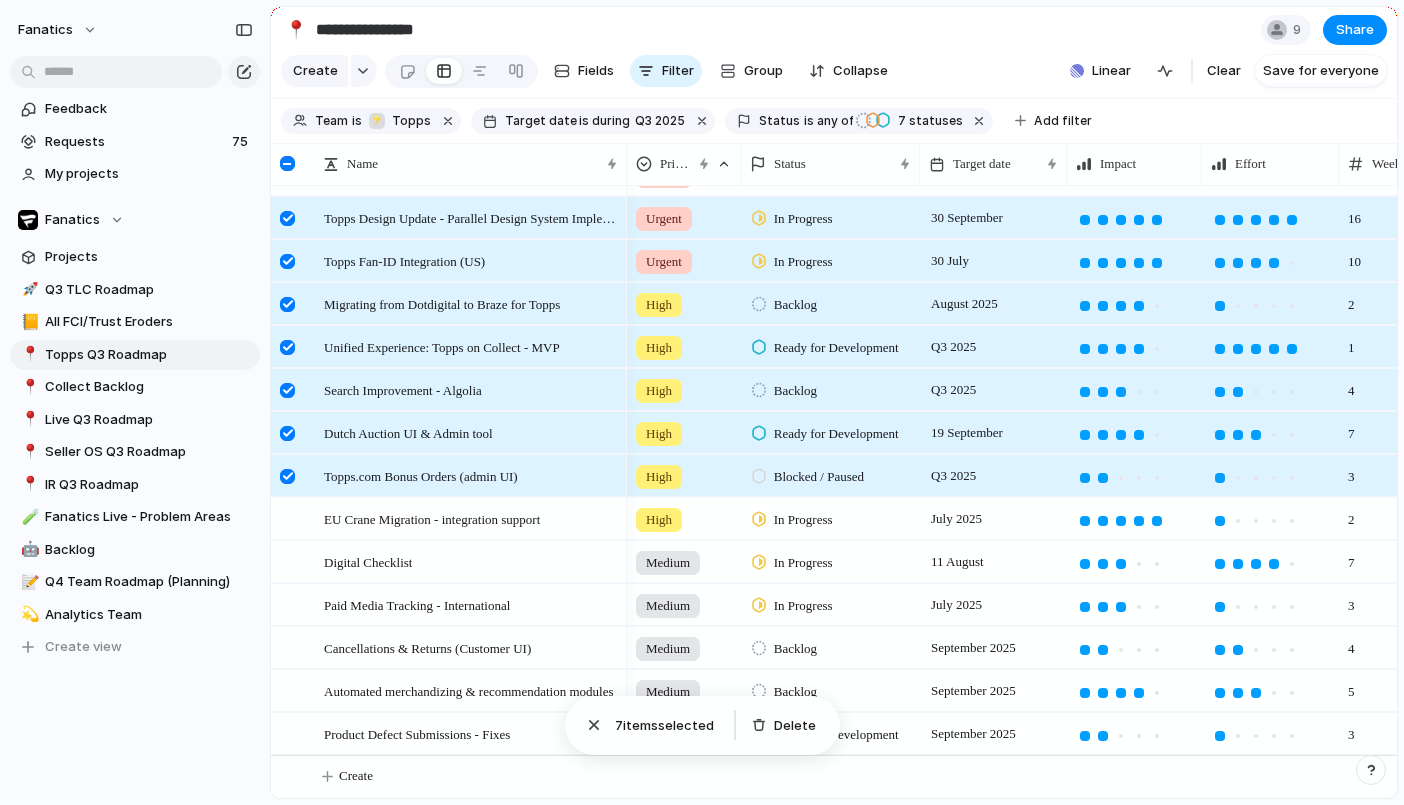 click at bounding box center [287, 163] 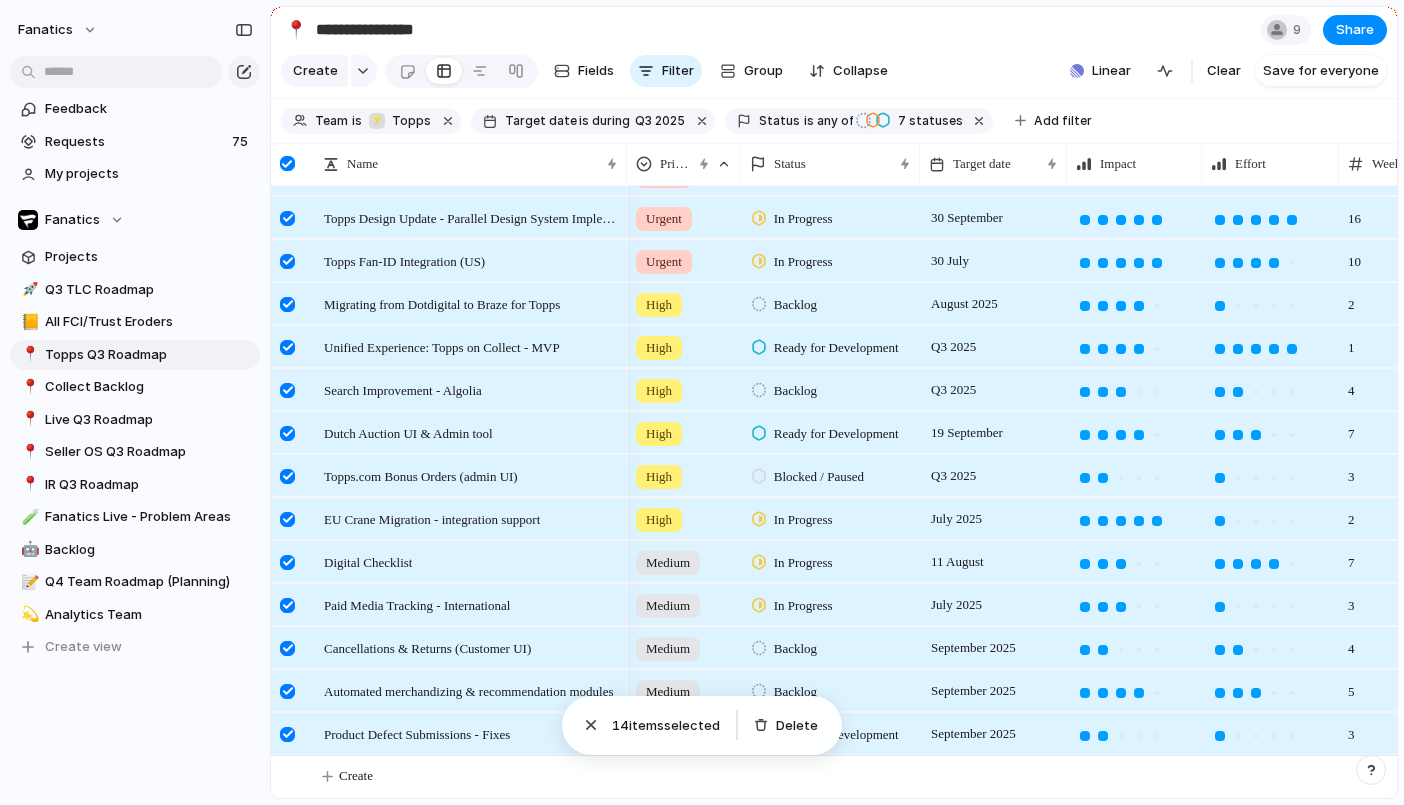 click at bounding box center [287, 163] 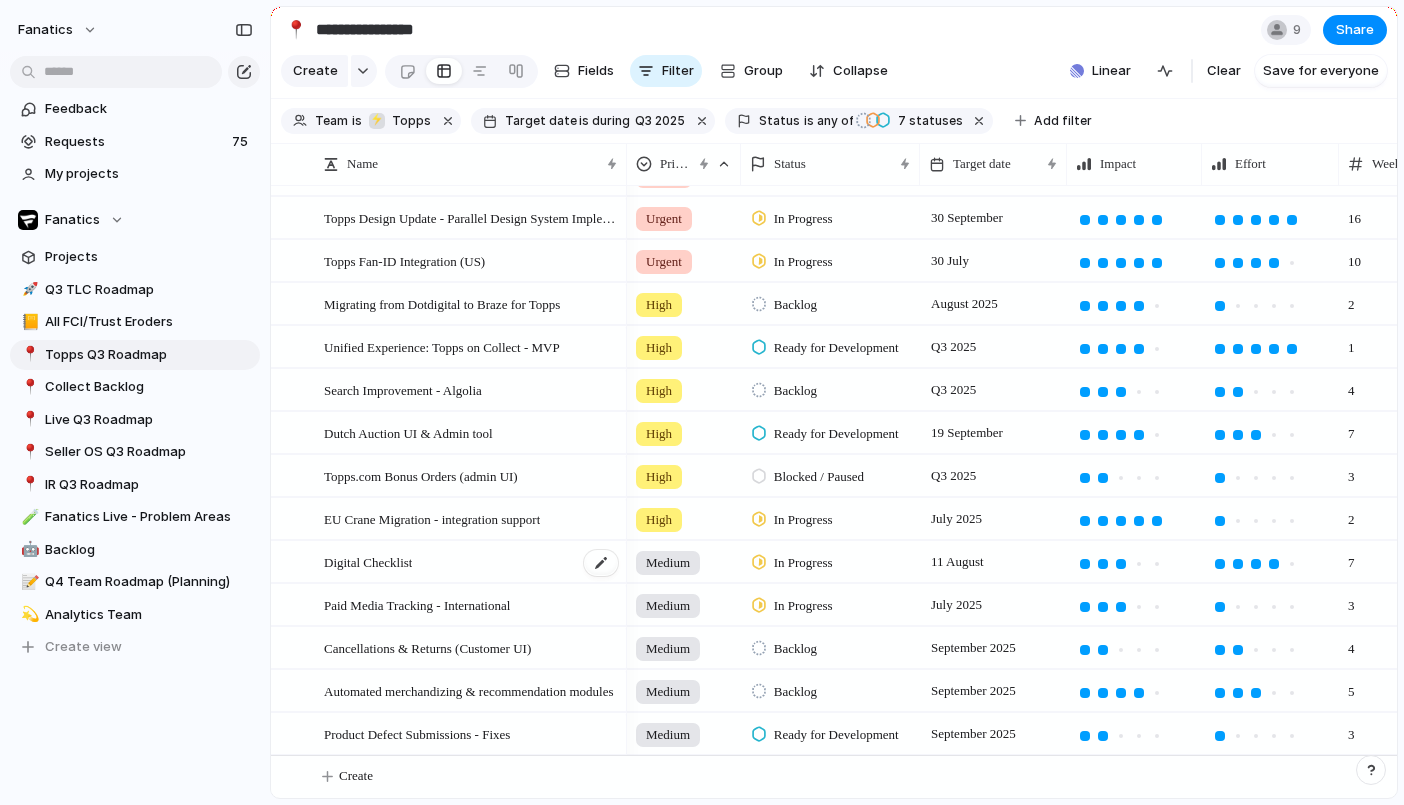 scroll, scrollTop: 0, scrollLeft: 0, axis: both 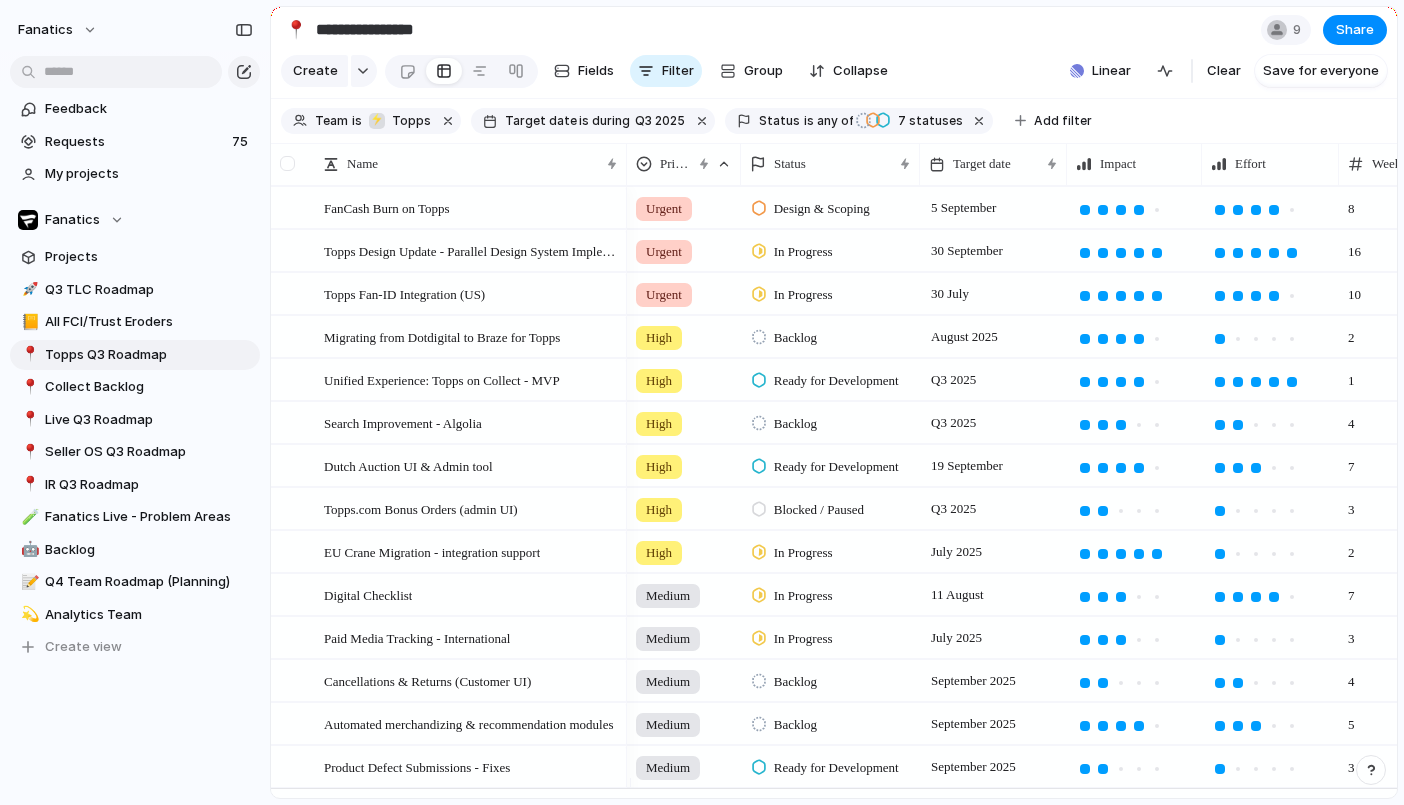 click at bounding box center [287, 163] 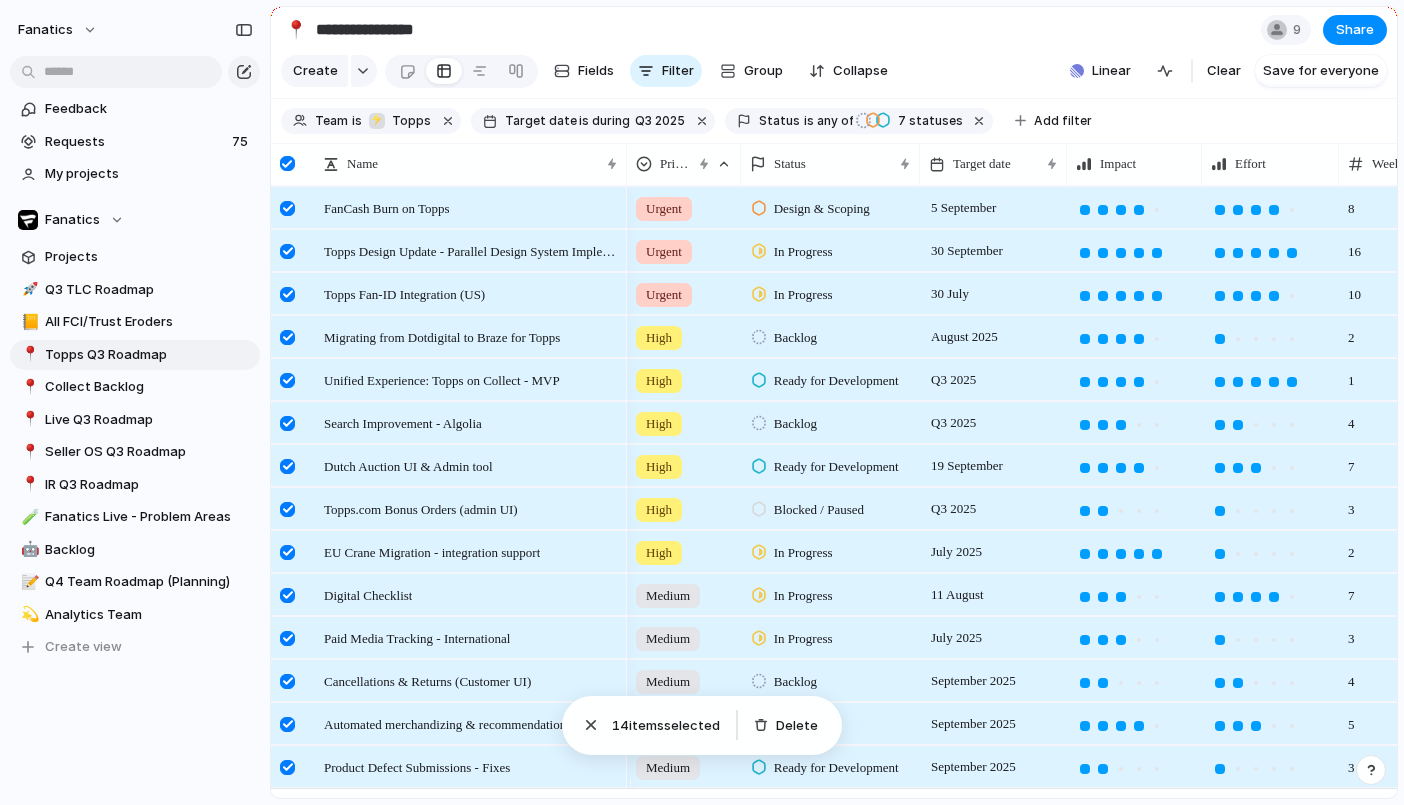 click on "[DAY] item s selected" at bounding box center [666, 726] 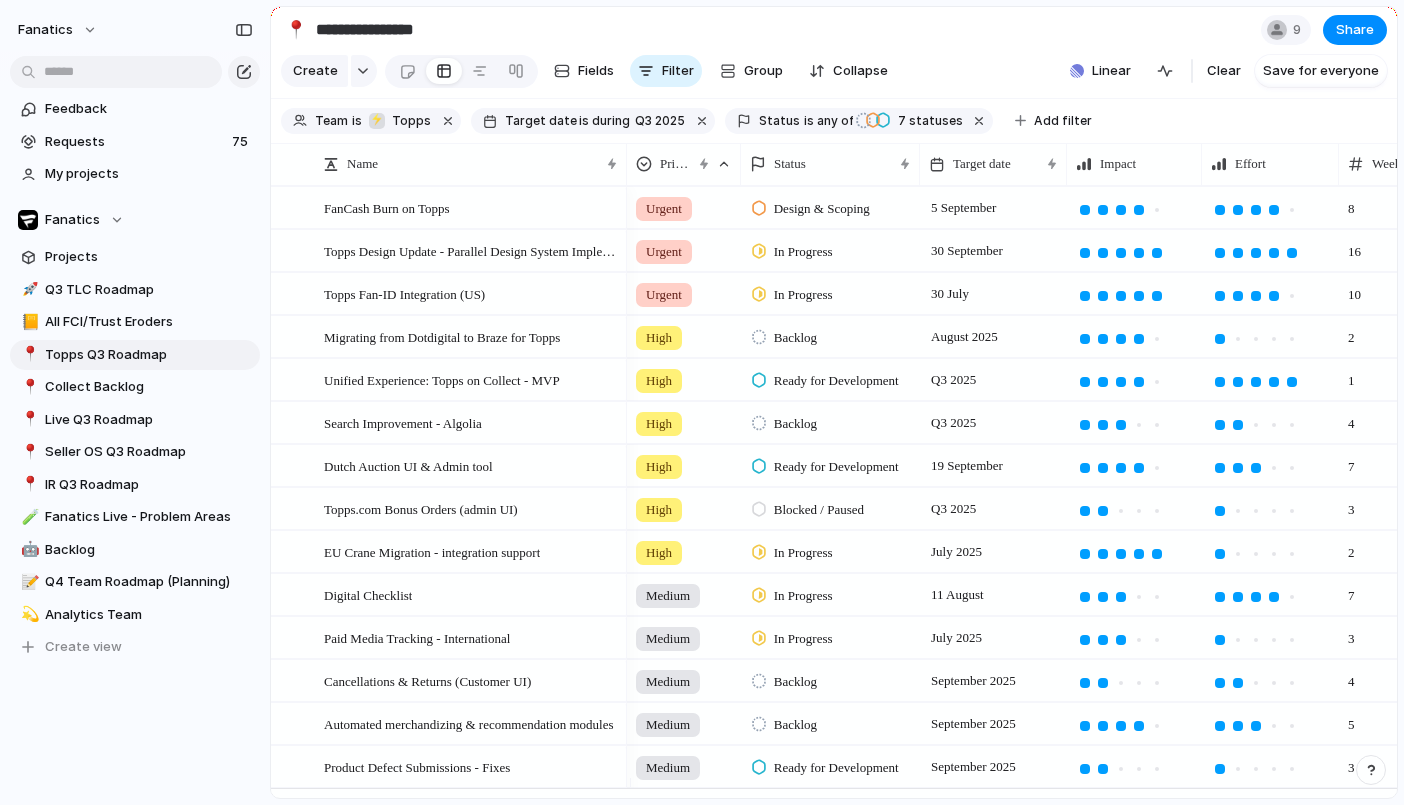 click on "High" at bounding box center (659, 424) 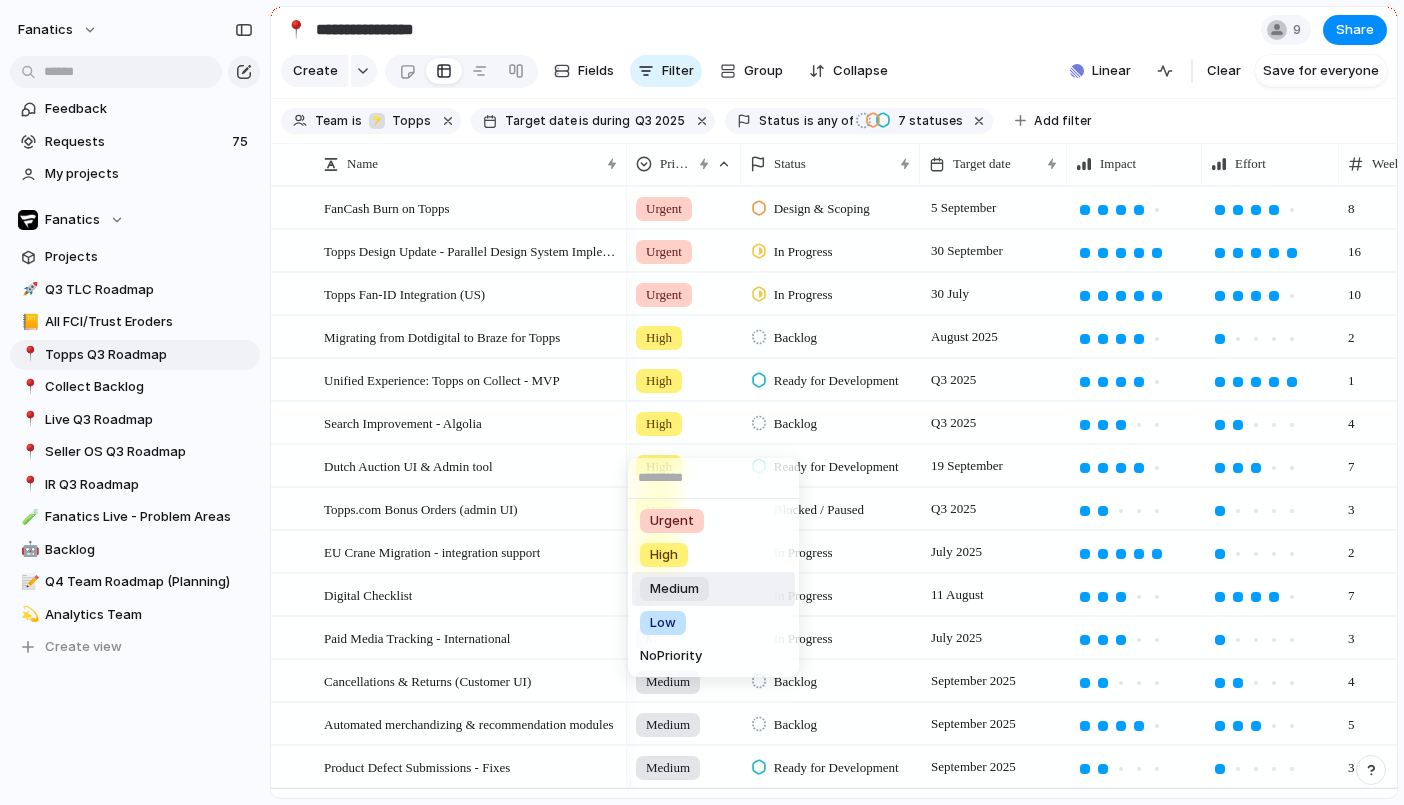 click on "Medium" at bounding box center (674, 589) 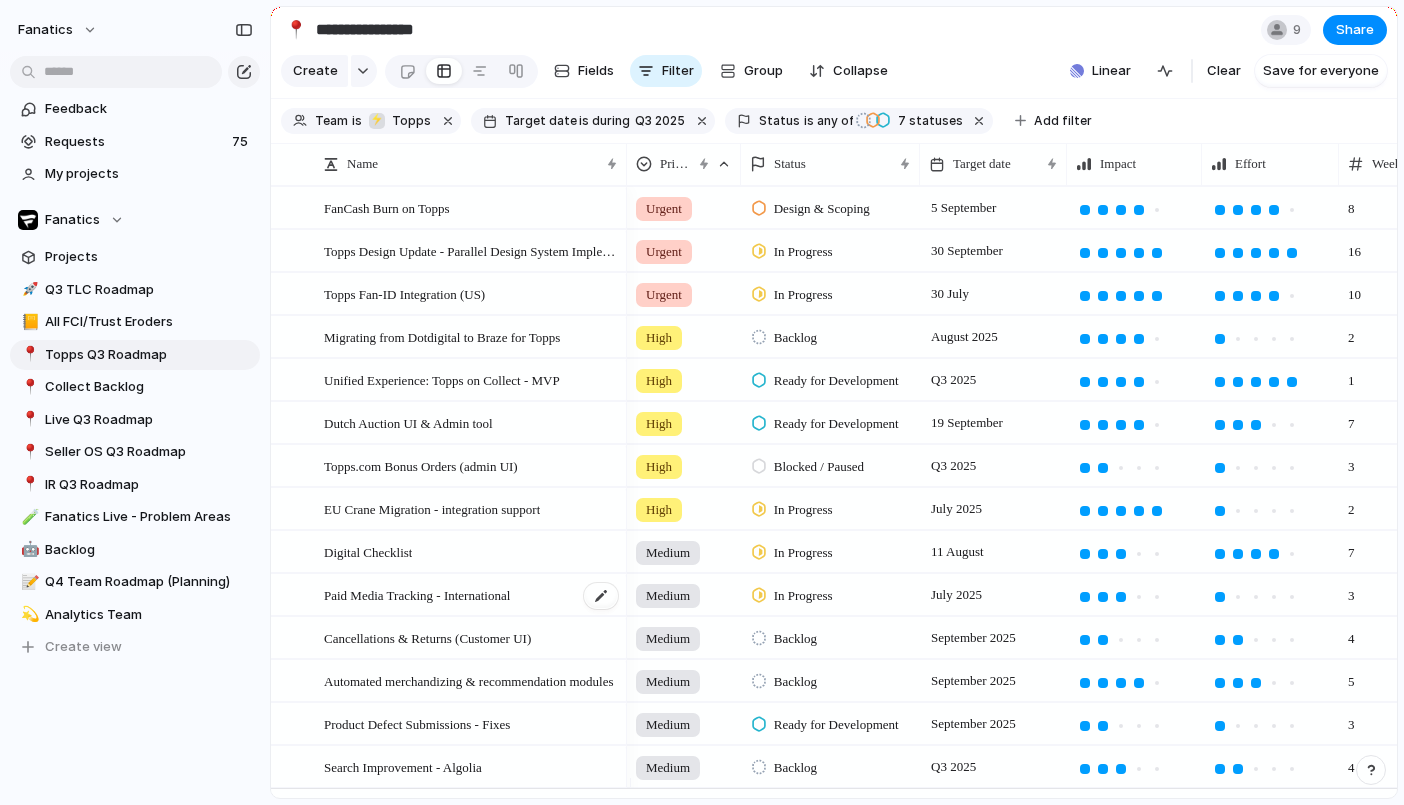 scroll, scrollTop: 14, scrollLeft: 0, axis: vertical 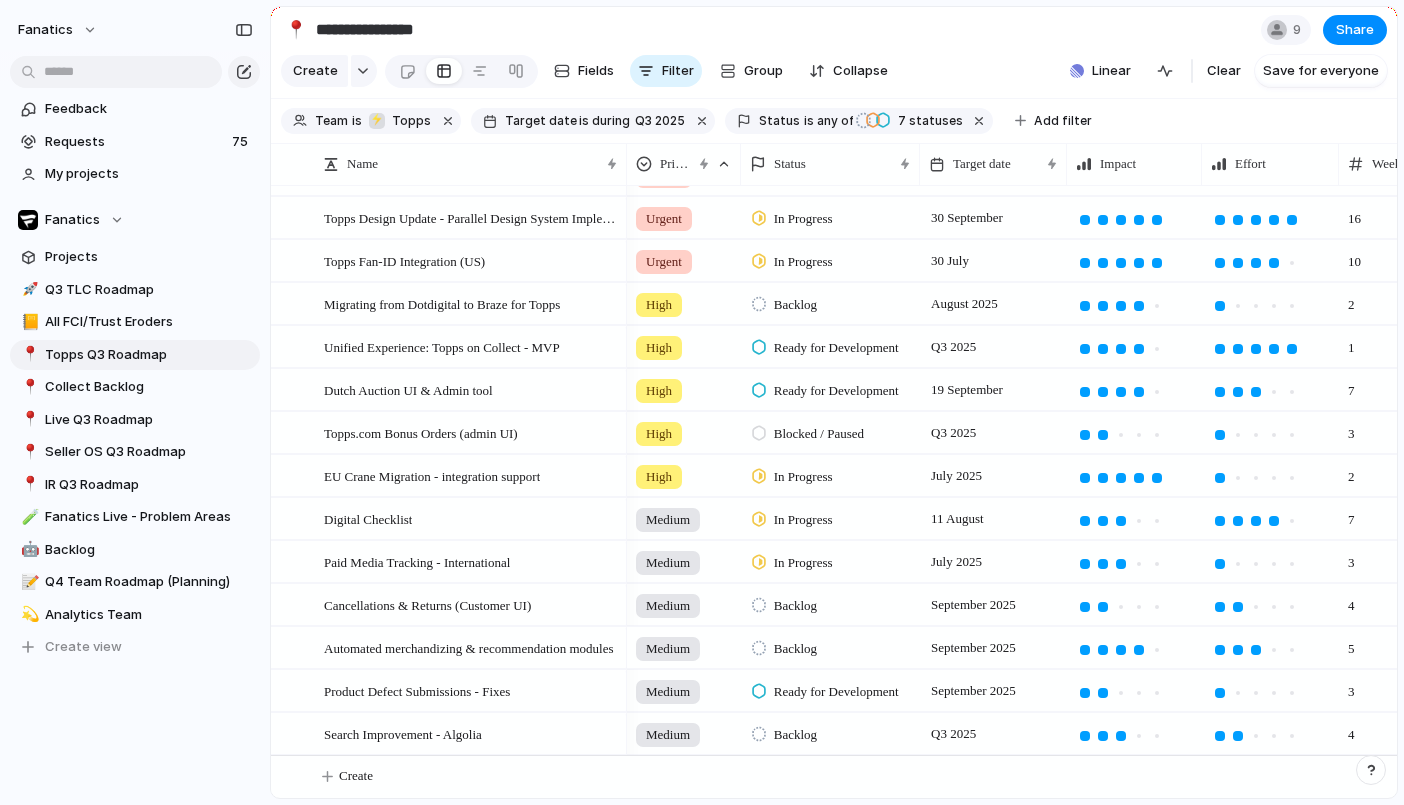 click on "Medium" at bounding box center (668, 649) 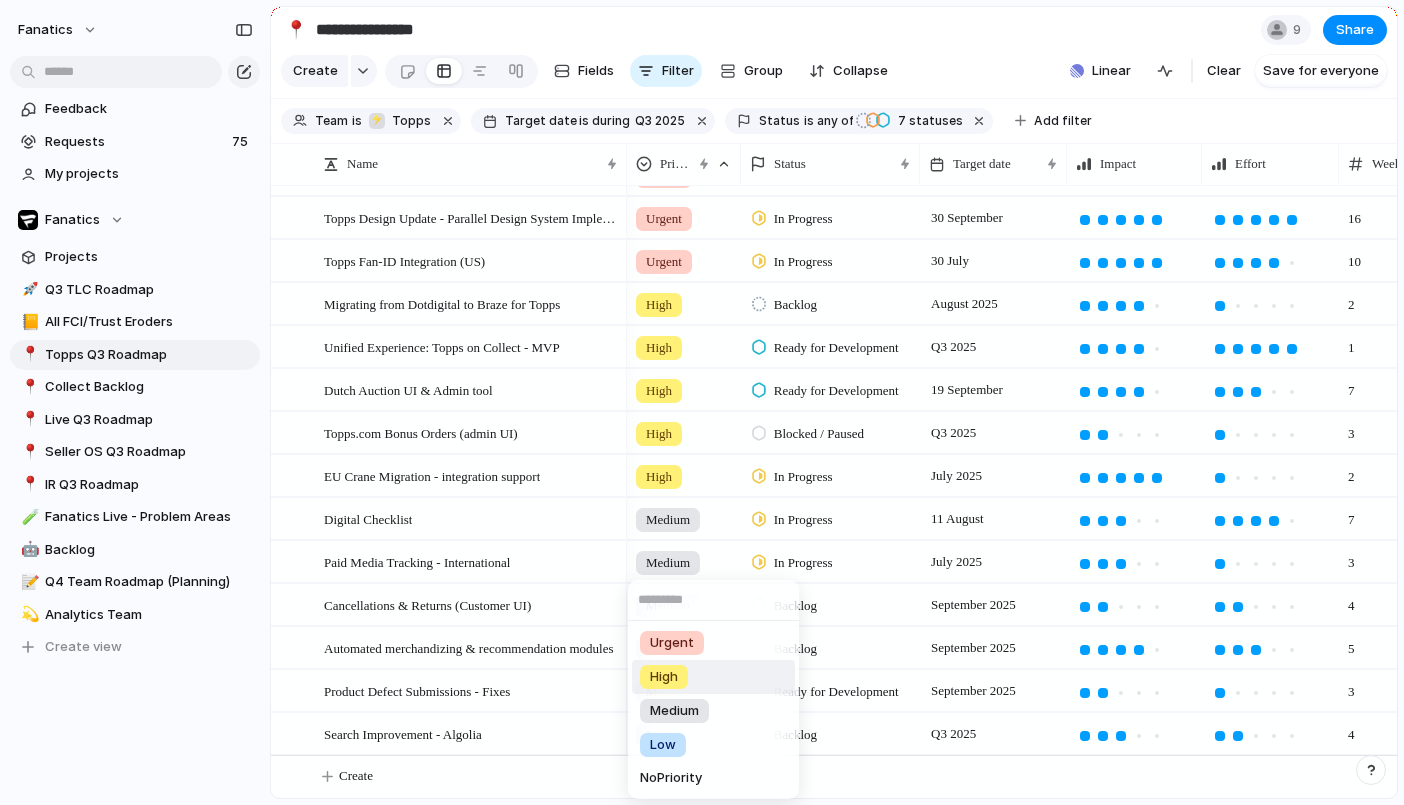 click on "High" at bounding box center [664, 677] 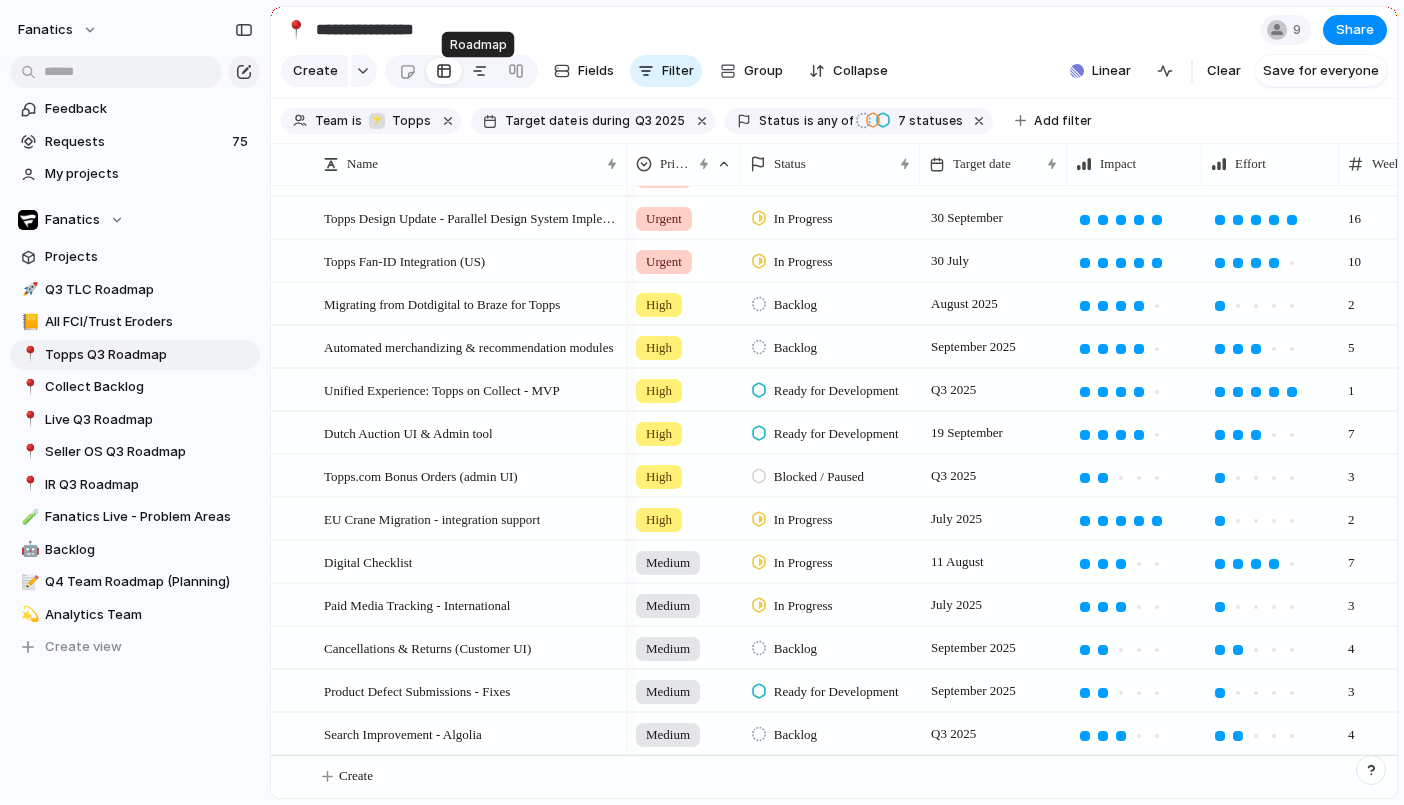 click at bounding box center [480, 71] 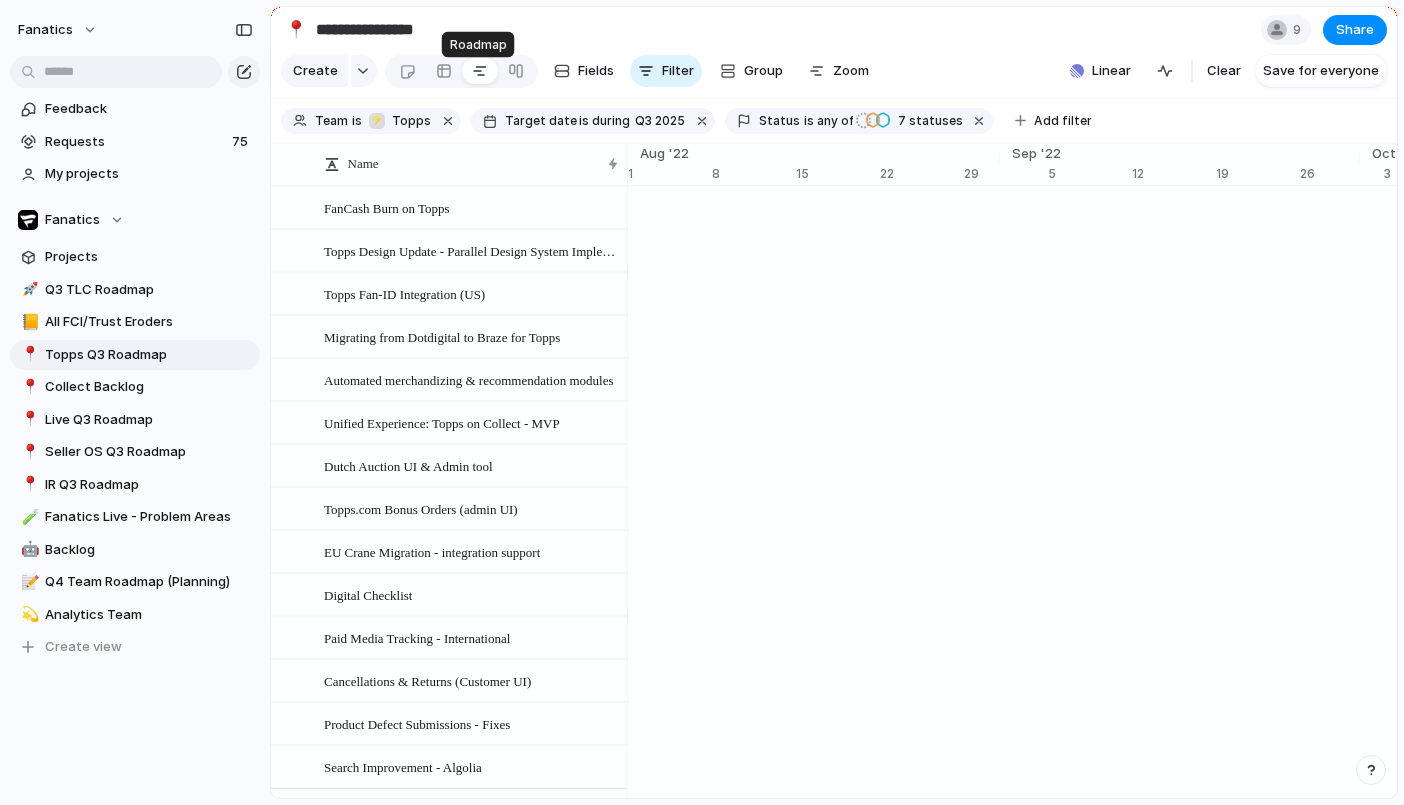 scroll, scrollTop: 0, scrollLeft: 12784, axis: horizontal 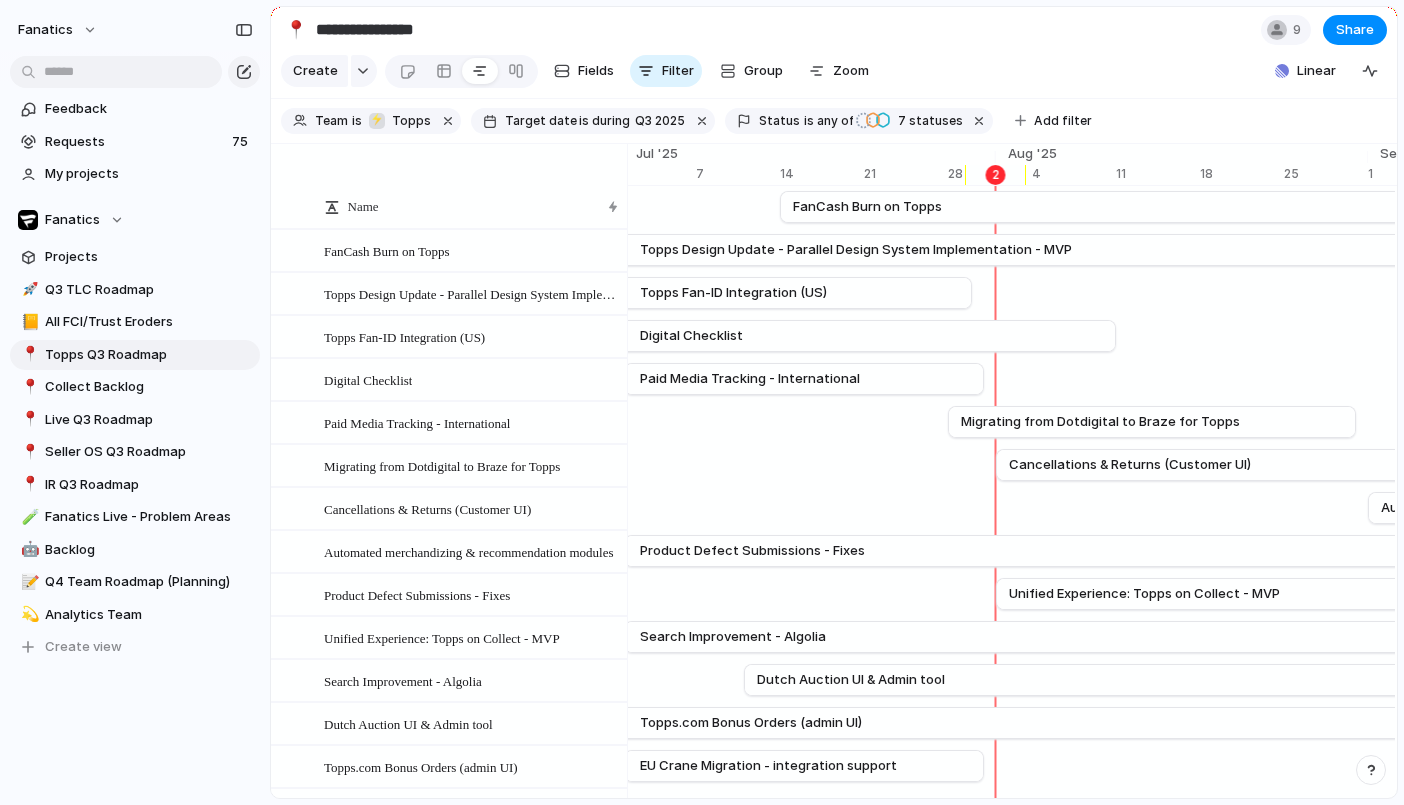 click on "Product Defect Submissions - Fixes" at bounding box center [1170, 551] 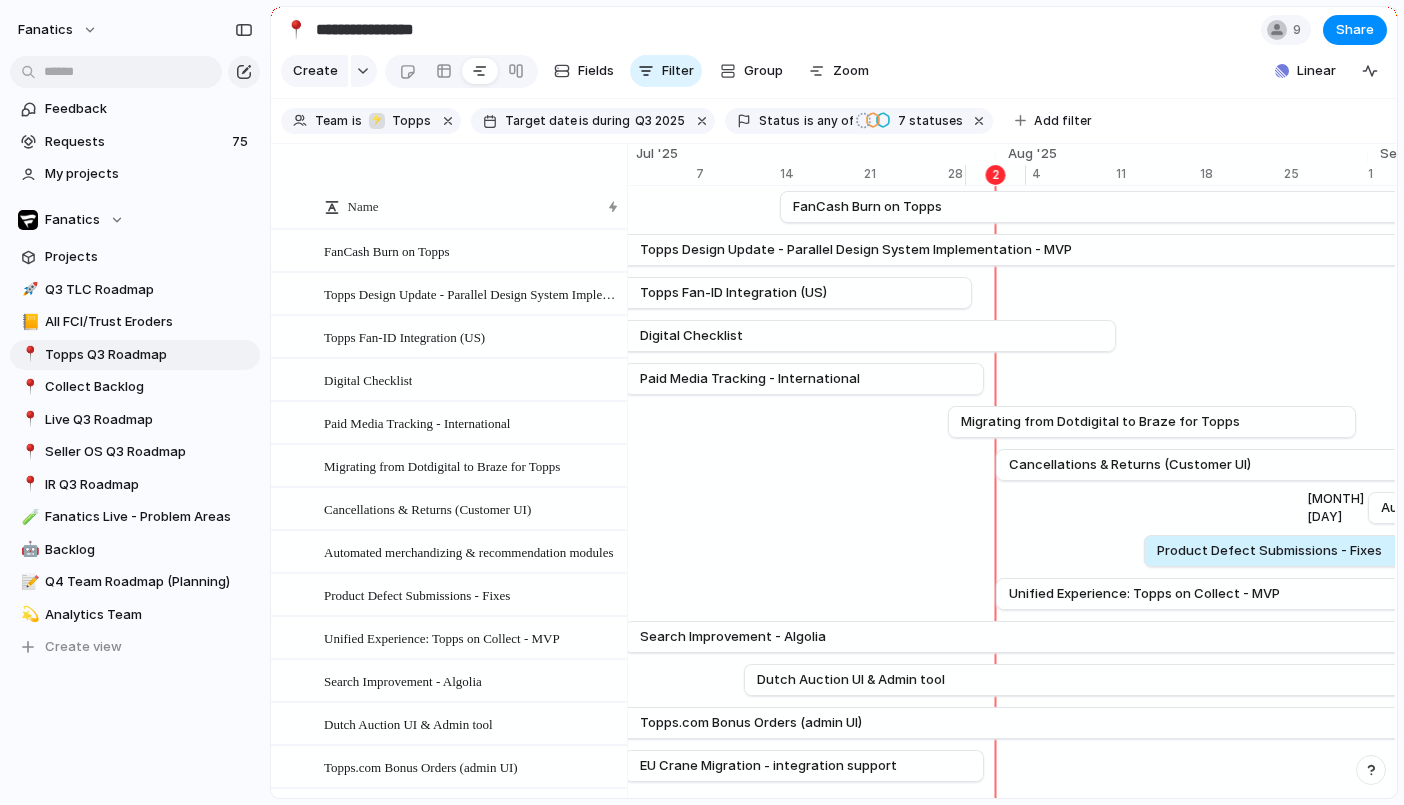 drag, startPoint x: 628, startPoint y: 561, endPoint x: 1148, endPoint y: 542, distance: 520.347 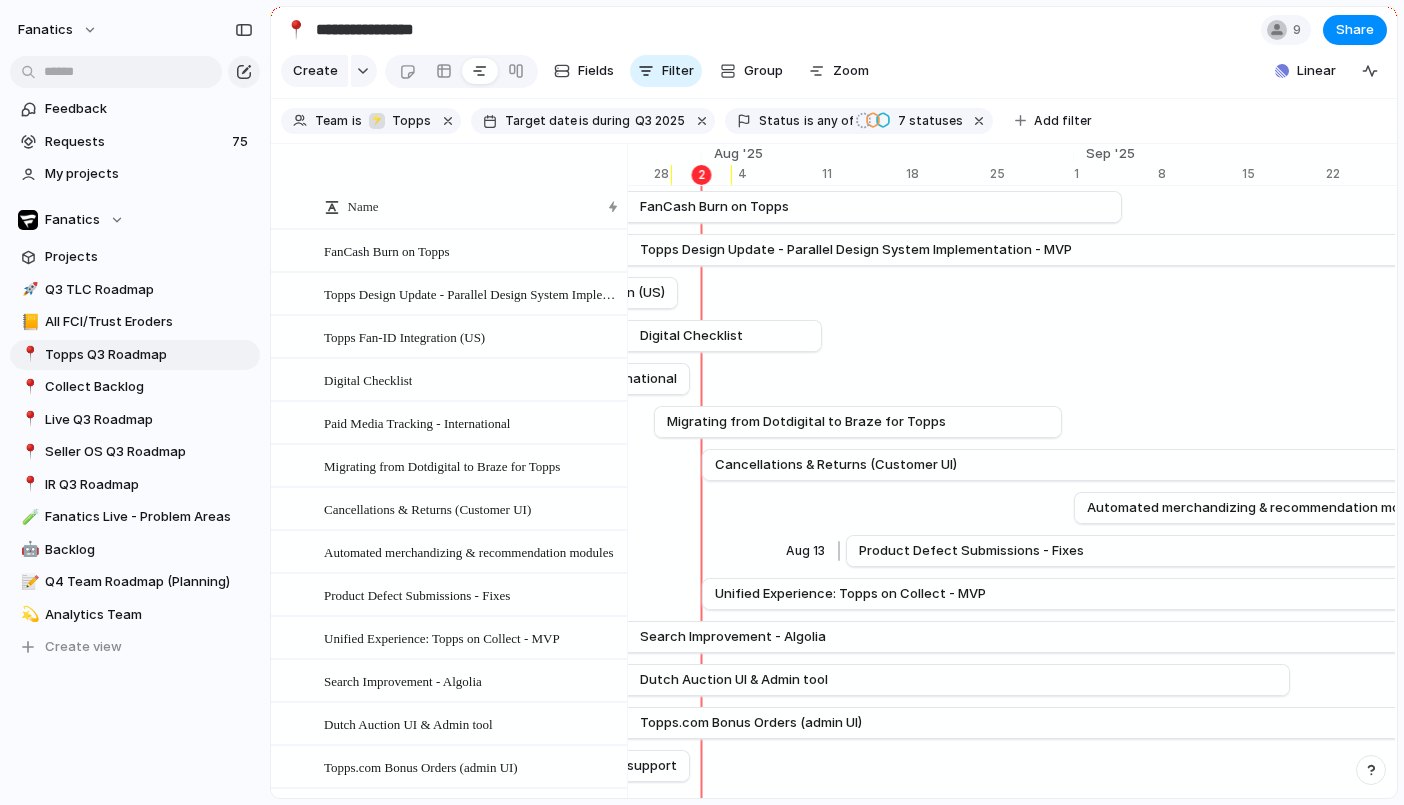 scroll, scrollTop: 0, scrollLeft: 13077, axis: horizontal 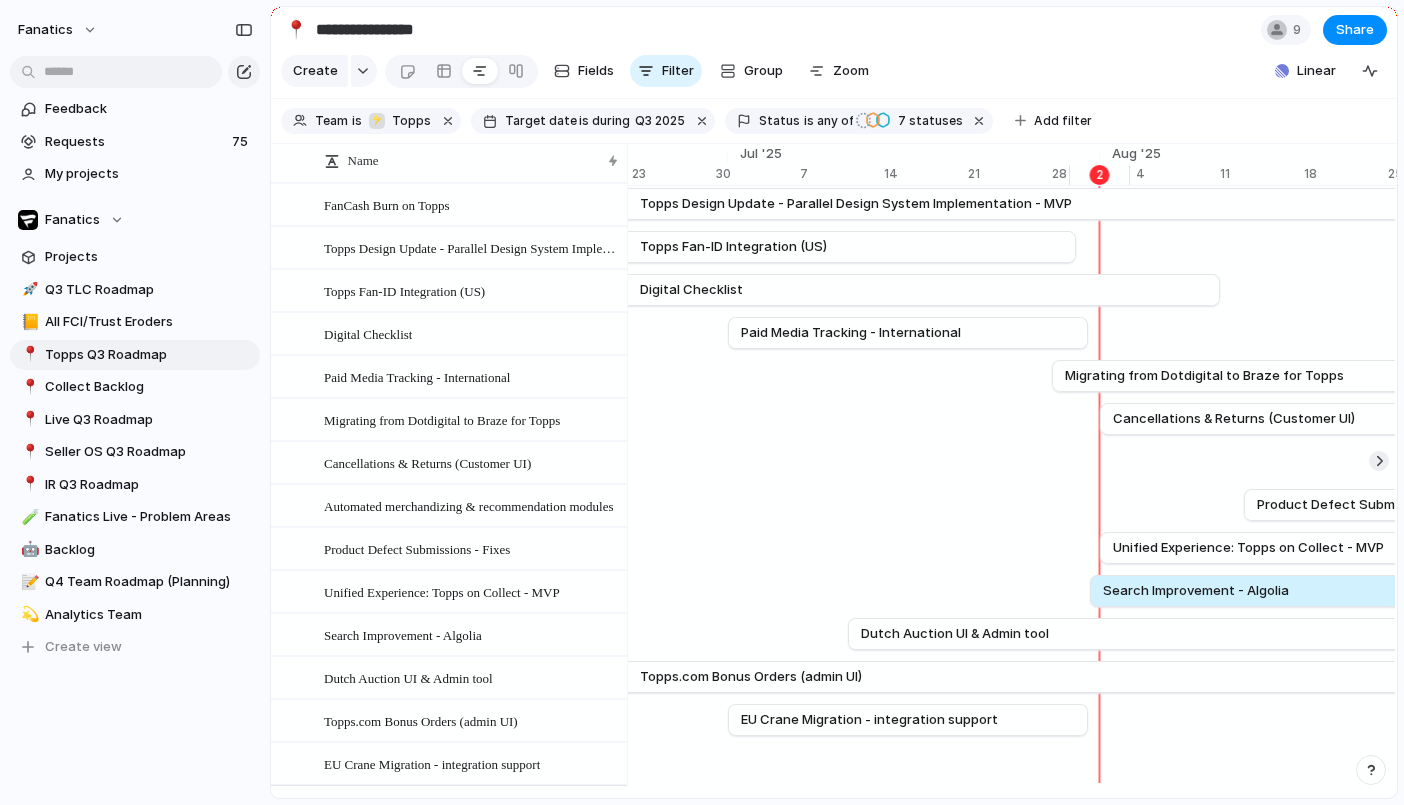 drag, startPoint x: 1093, startPoint y: 606, endPoint x: 1455, endPoint y: 591, distance: 362.31064 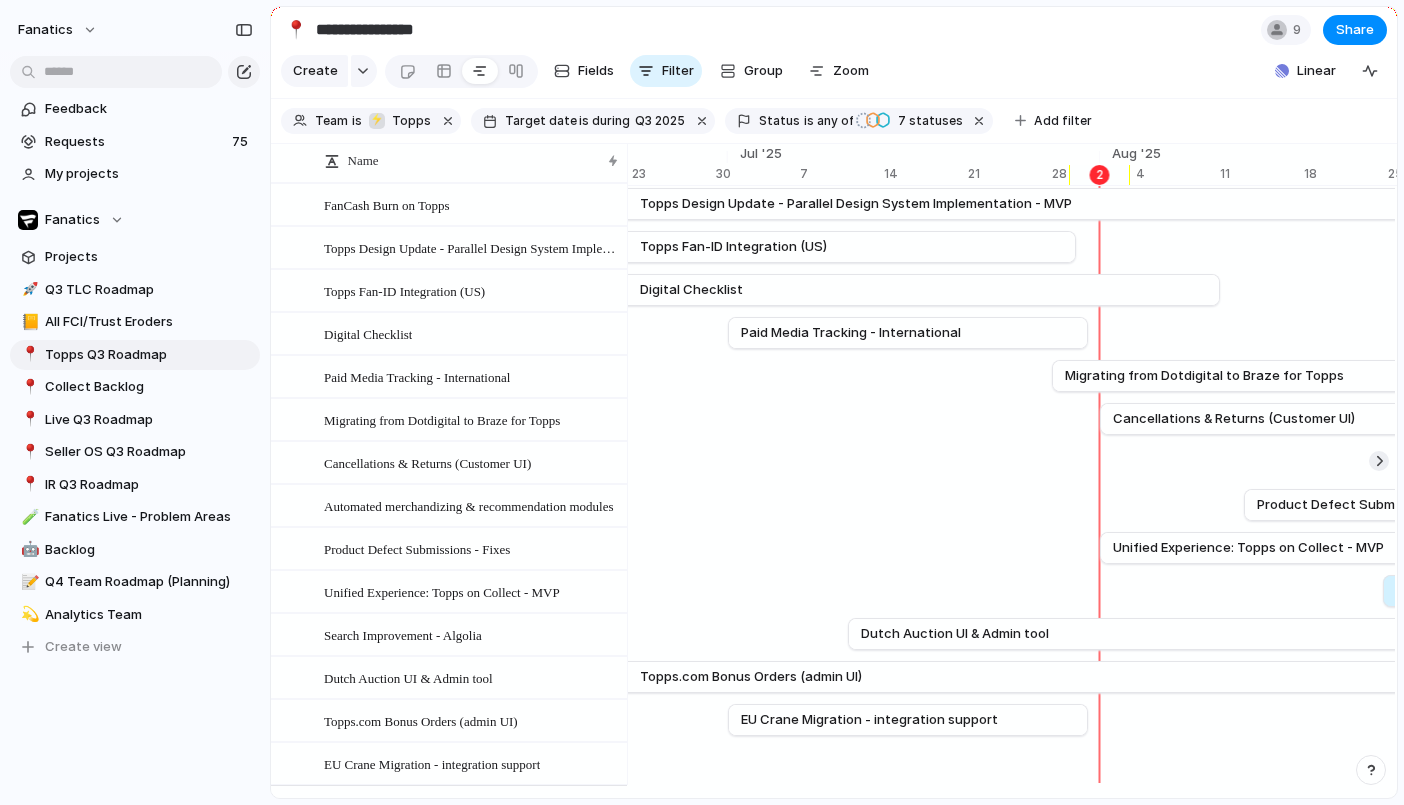 drag, startPoint x: 1092, startPoint y: 610, endPoint x: 1388, endPoint y: 603, distance: 296.08276 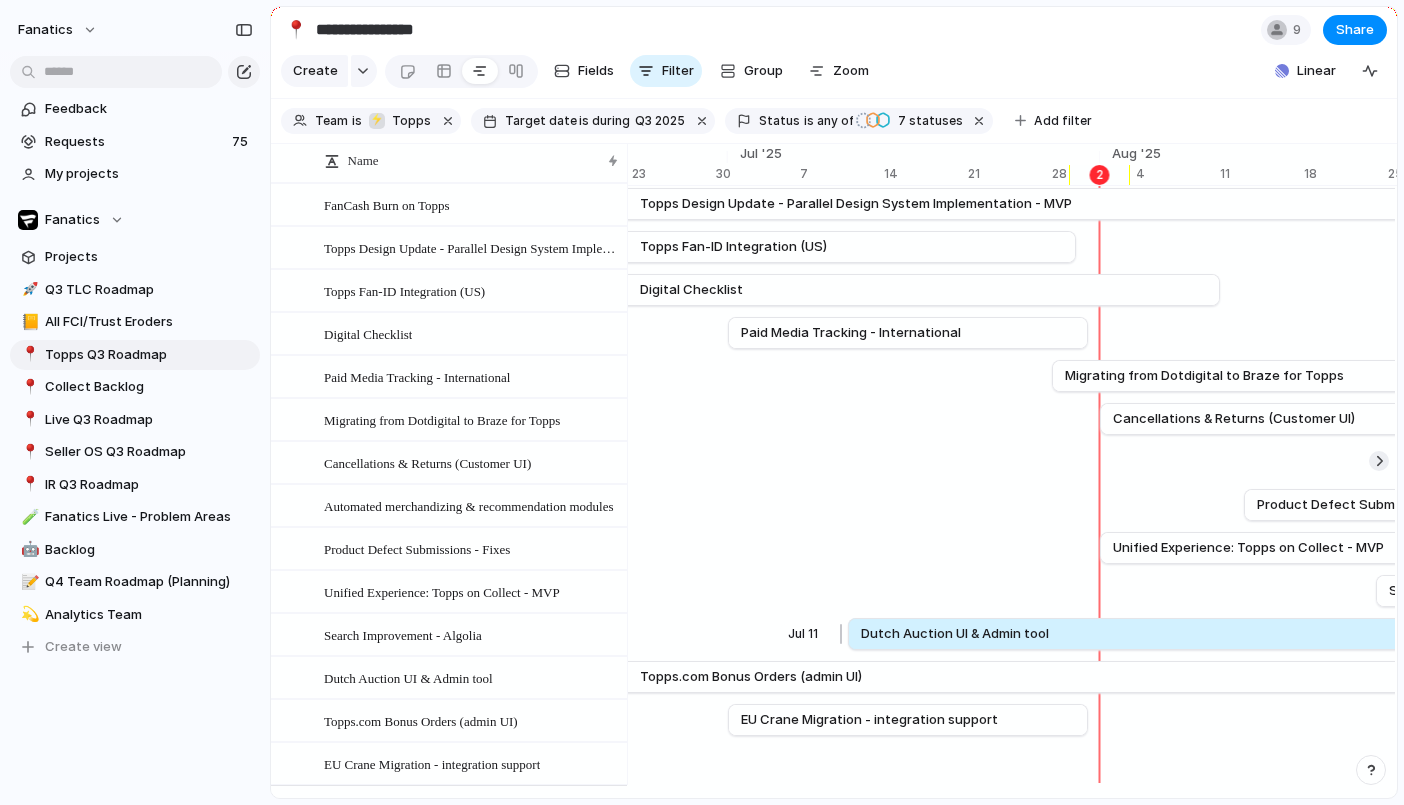 click on "Dutch Auction UI & Admin tool" at bounding box center [955, 634] 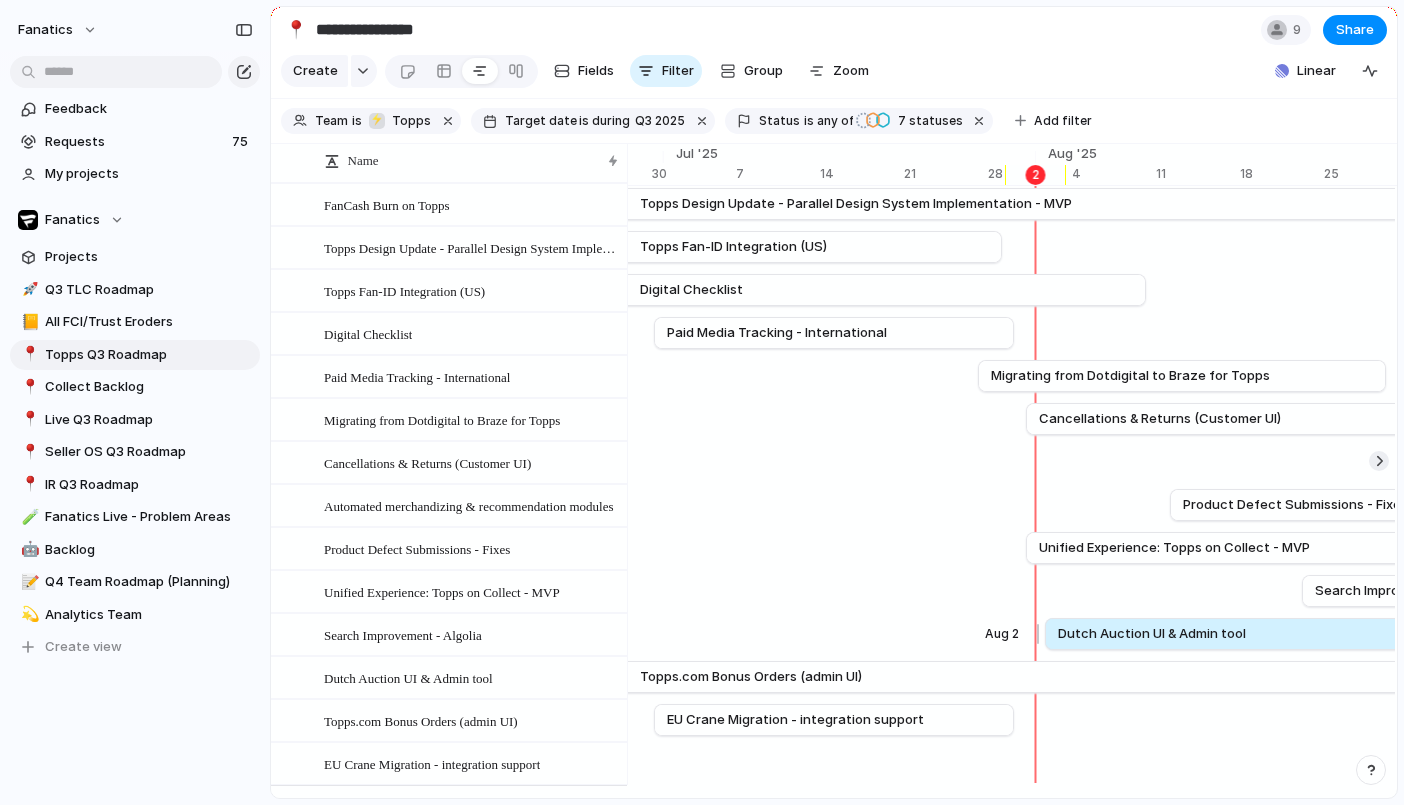 scroll, scrollTop: 0, scrollLeft: 12760, axis: horizontal 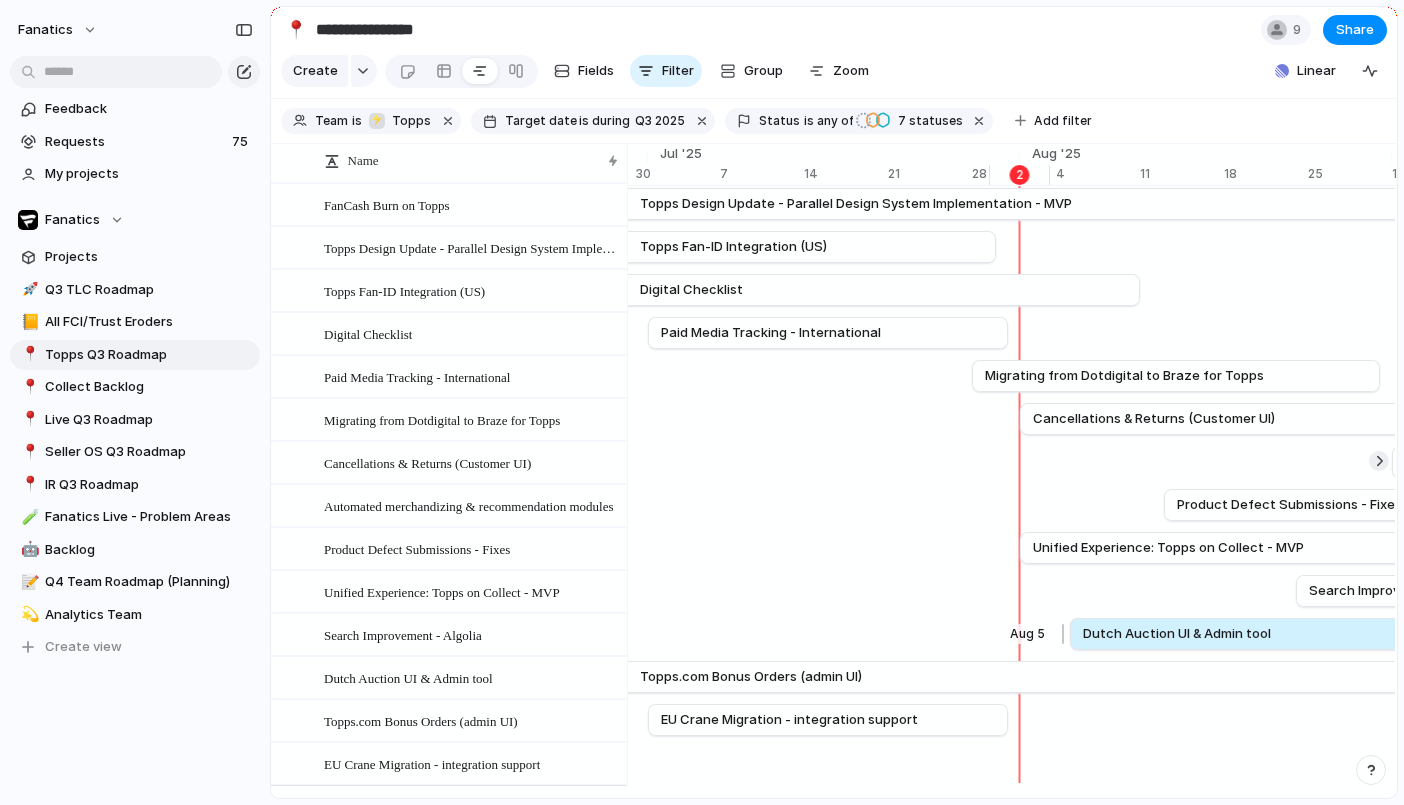 drag, startPoint x: 841, startPoint y: 644, endPoint x: 1143, endPoint y: 645, distance: 302.00165 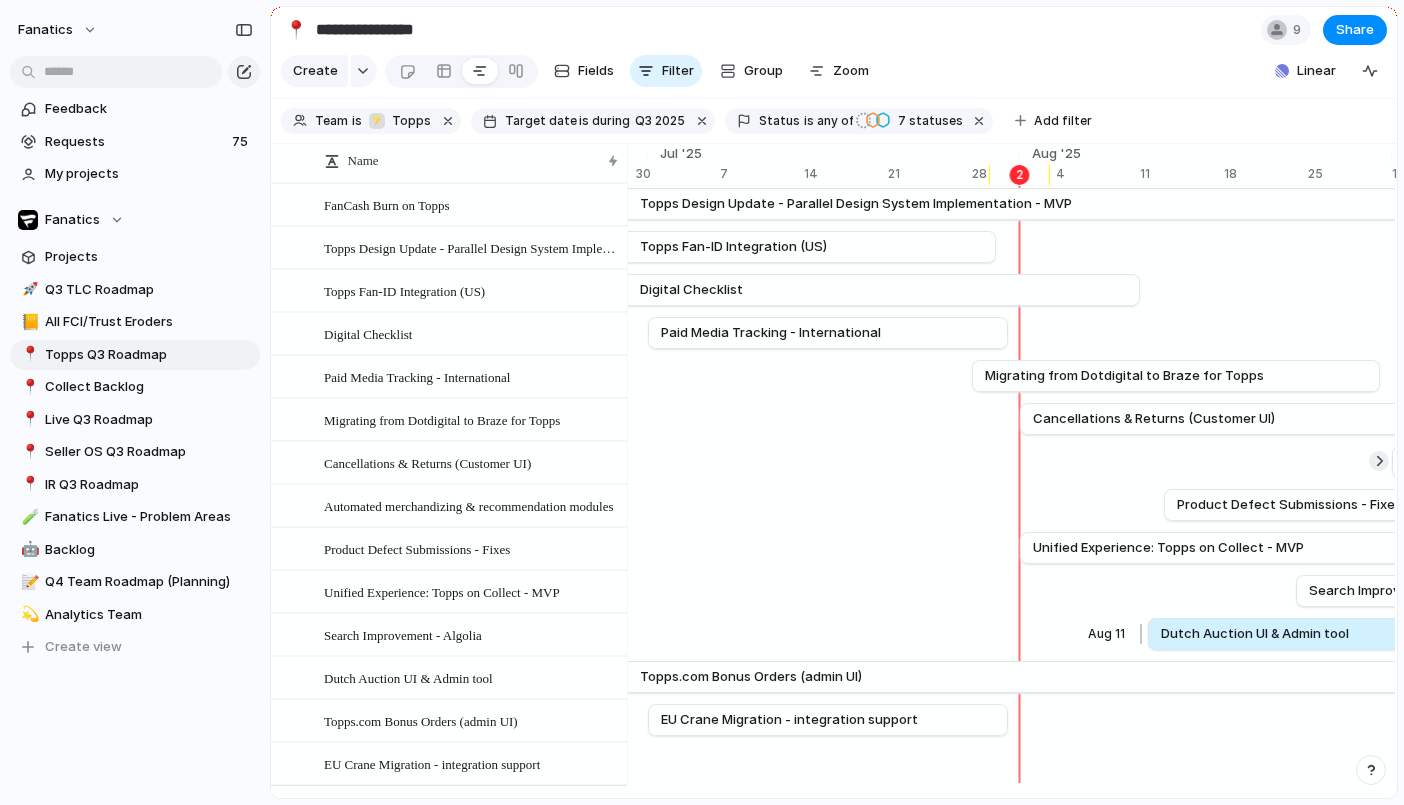 drag, startPoint x: 1063, startPoint y: 650, endPoint x: 1143, endPoint y: 649, distance: 80.00625 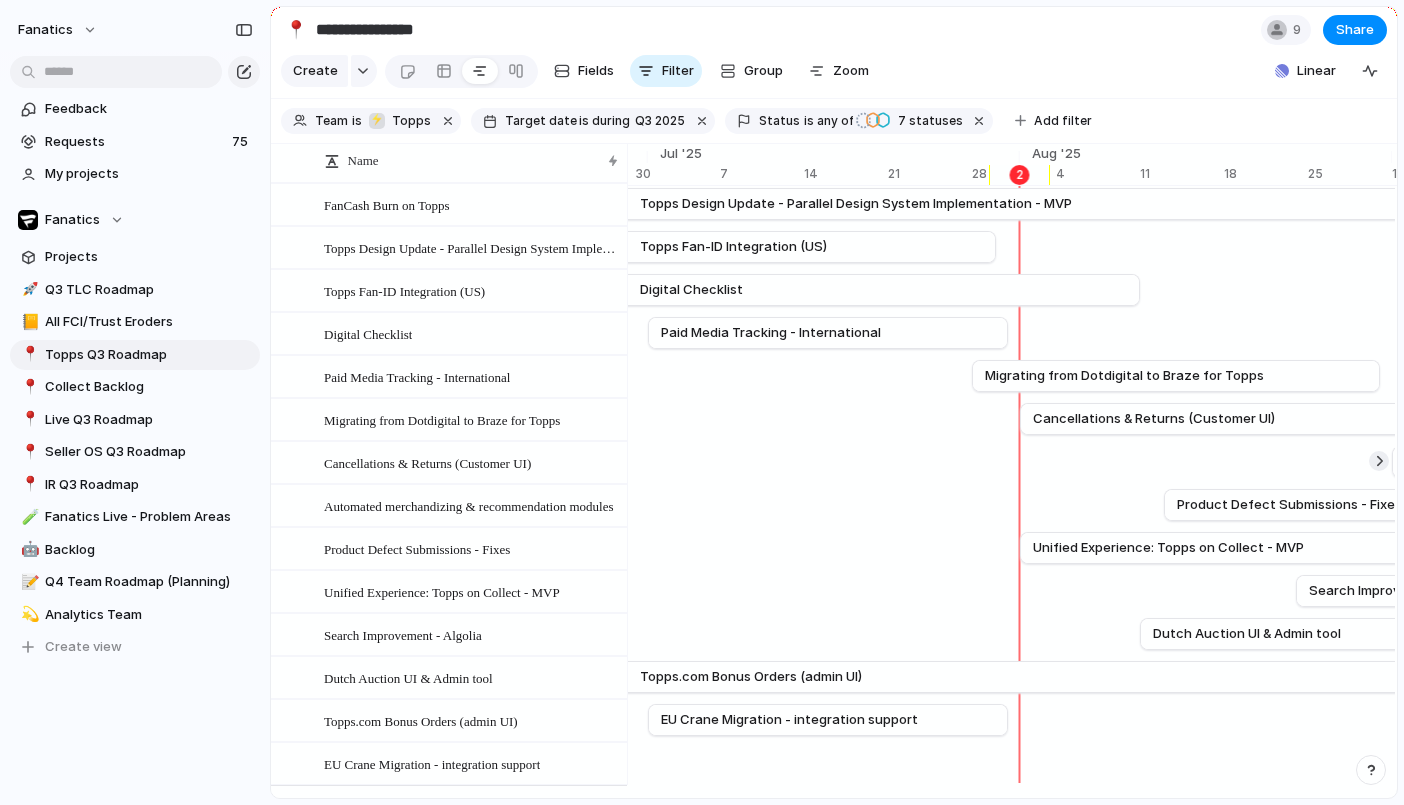 click on "Topps.com Bonus Orders (admin UI)" at bounding box center [390, 677] 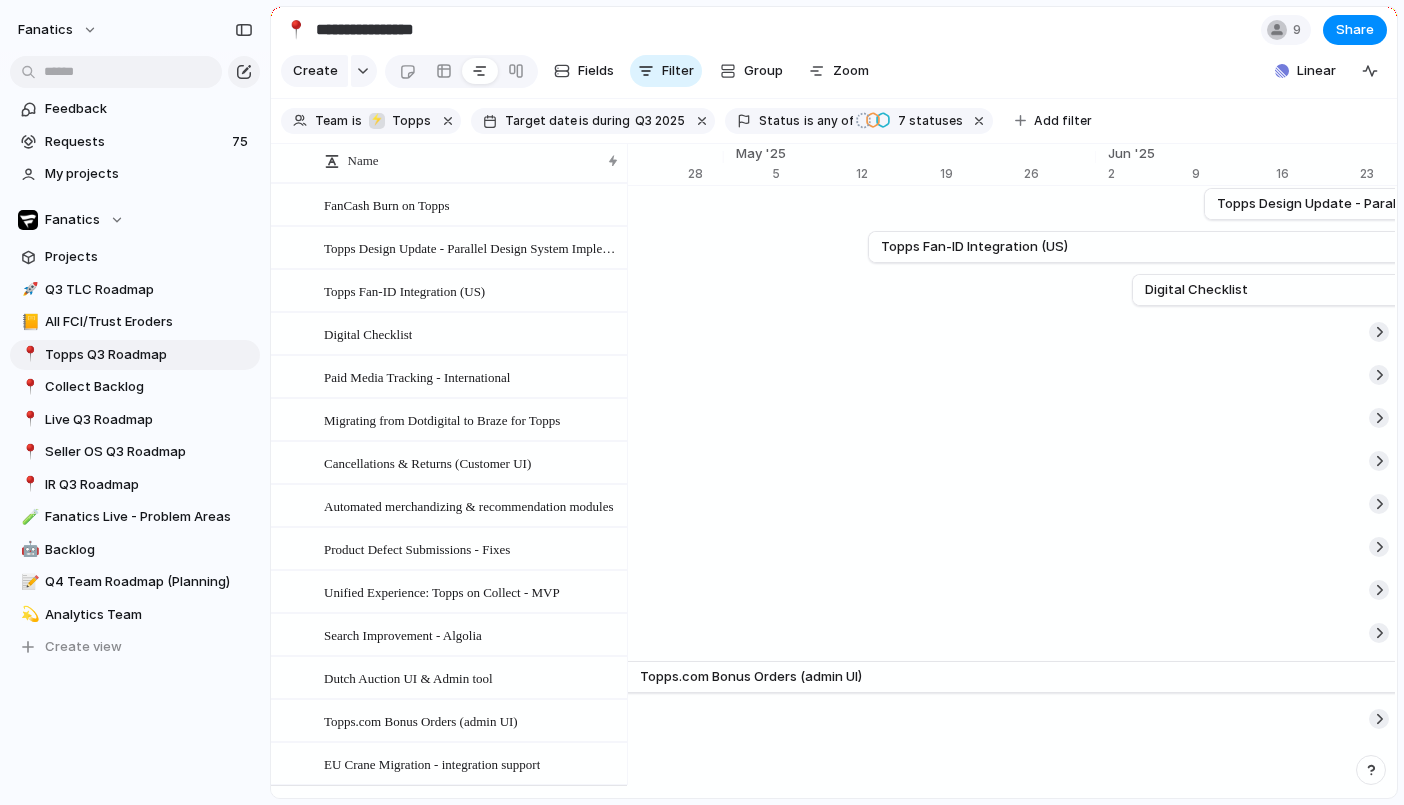 scroll, scrollTop: 0, scrollLeft: 11937, axis: horizontal 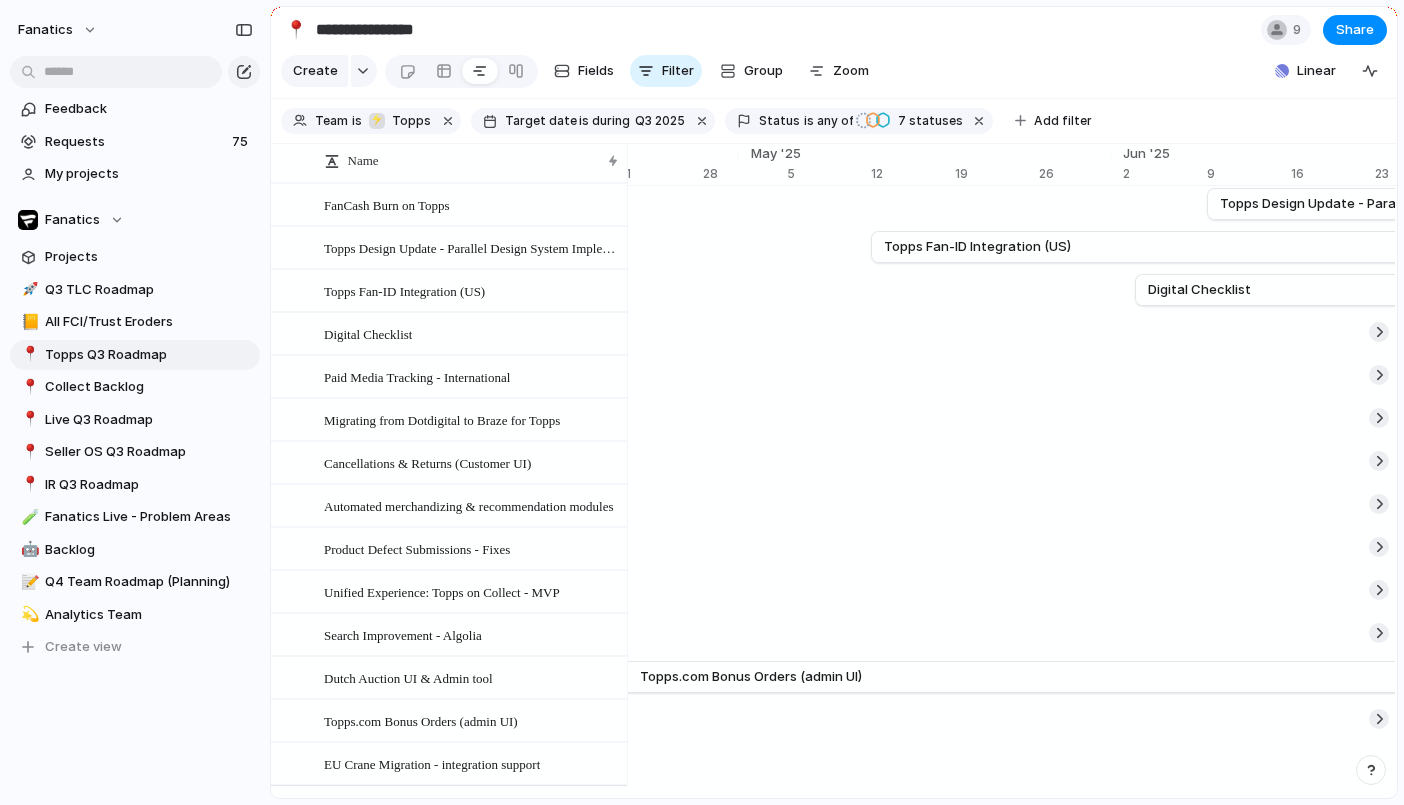 click on "Topps.com Bonus Orders (admin UI)" at bounding box center [1213, 677] 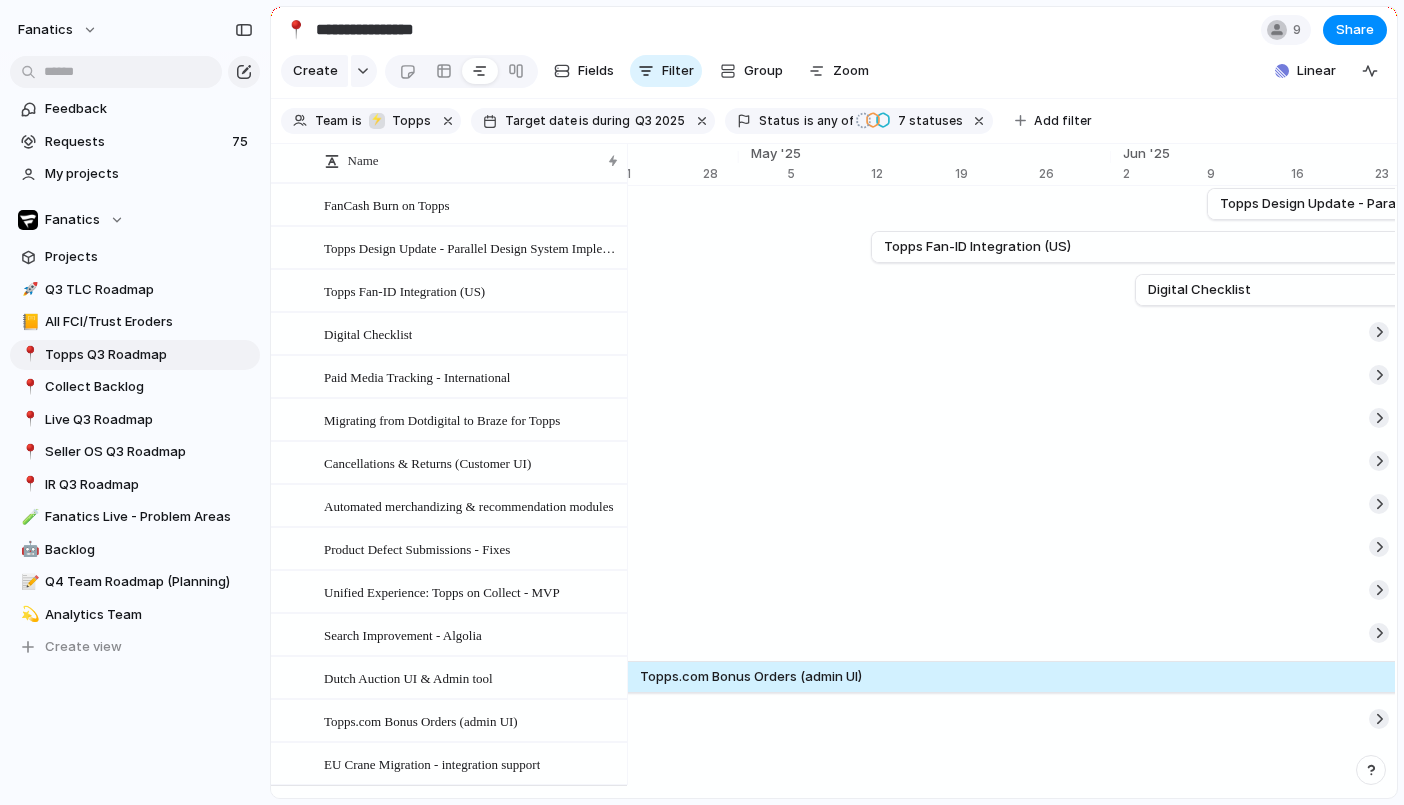 click on "Topps.com Bonus Orders (admin UI)" at bounding box center [1213, 677] 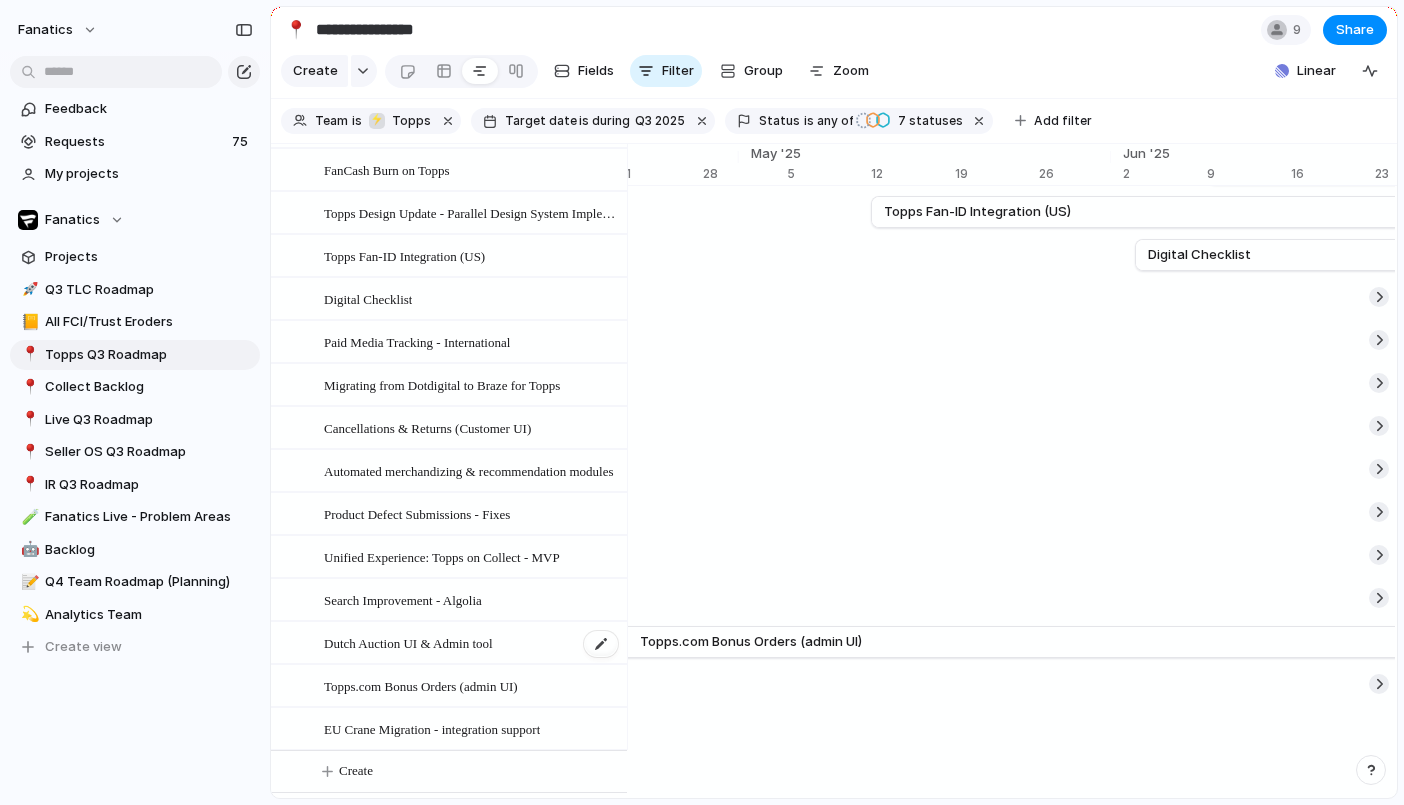 scroll, scrollTop: 105, scrollLeft: 0, axis: vertical 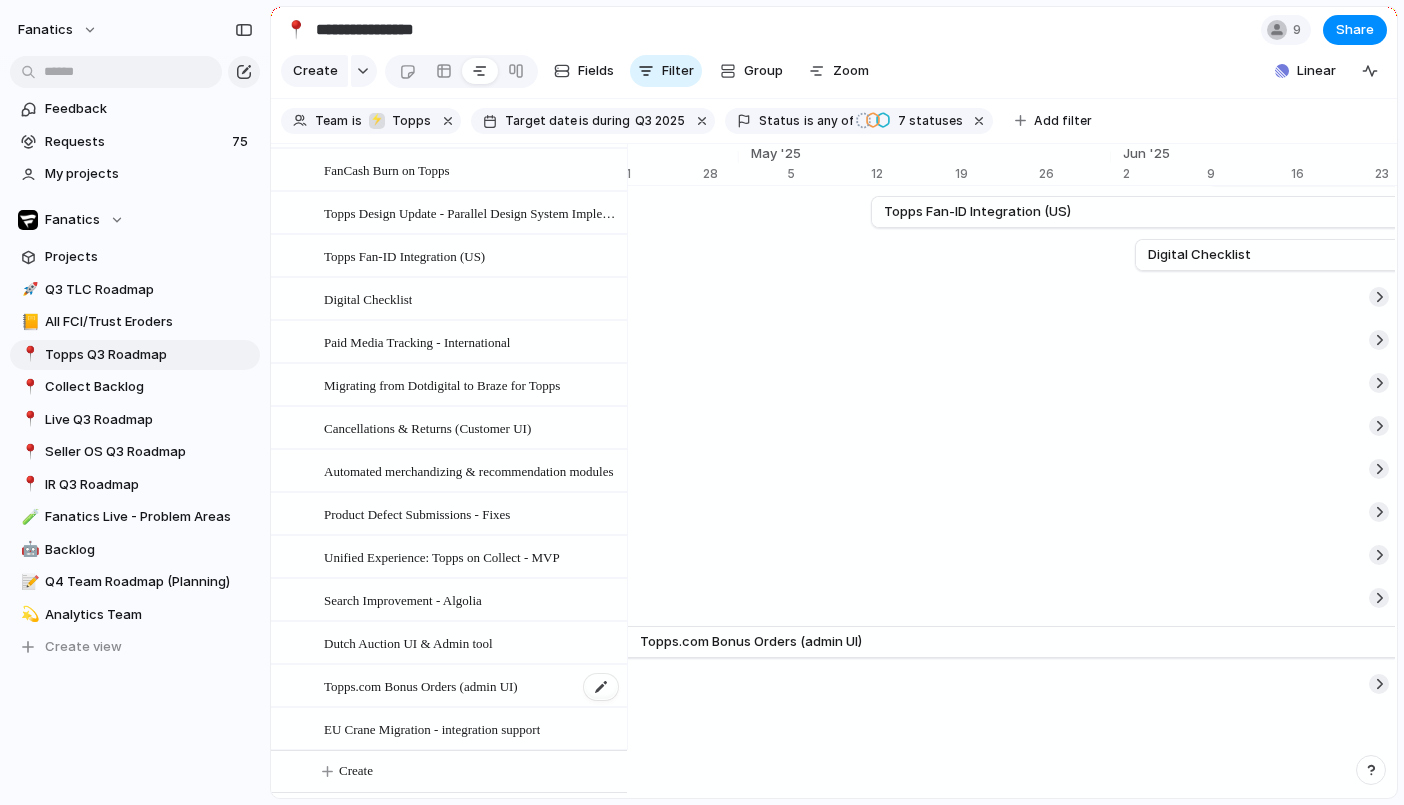 click on "Topps.com Bonus Orders (admin UI)" at bounding box center (421, 685) 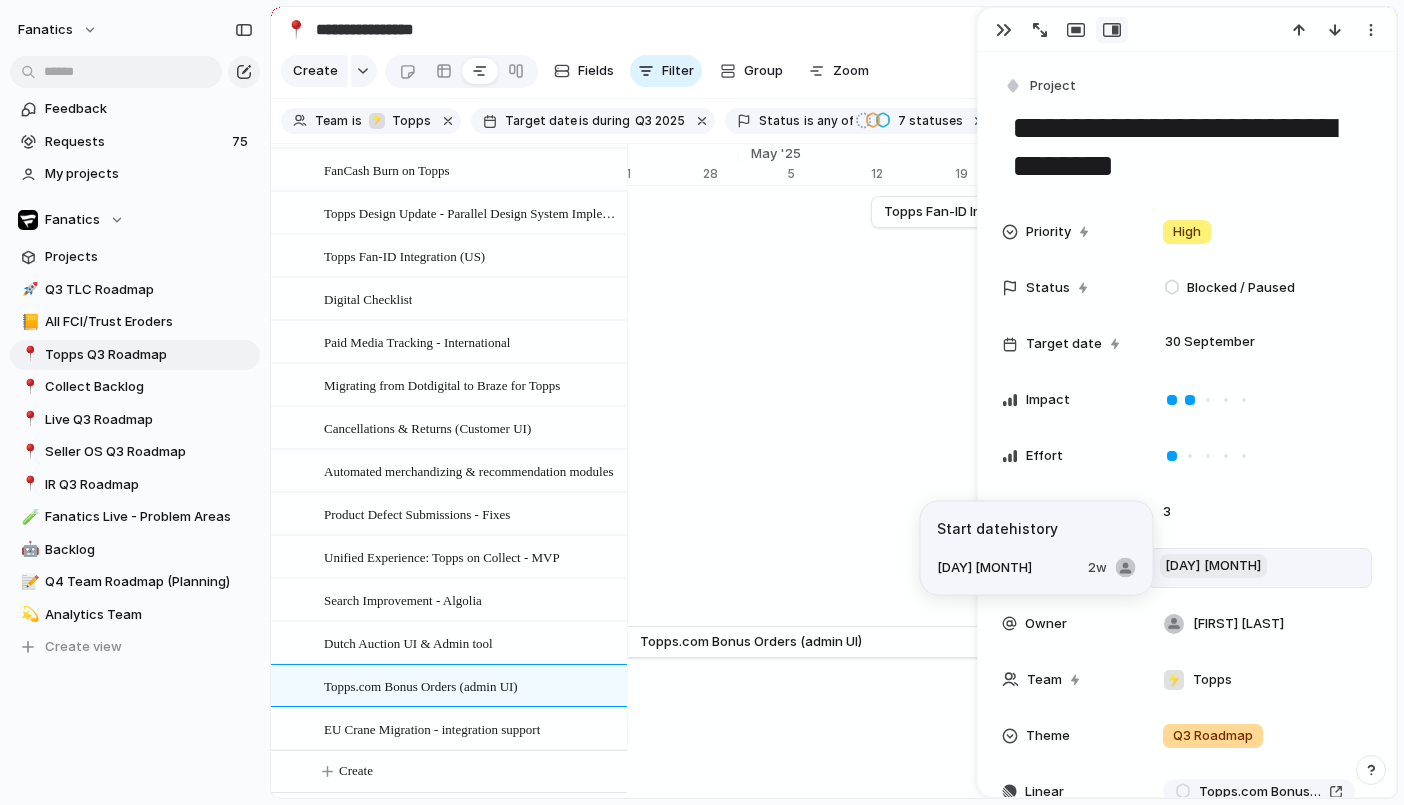 click on "[DAY] [MONTH]" at bounding box center [1213, 566] 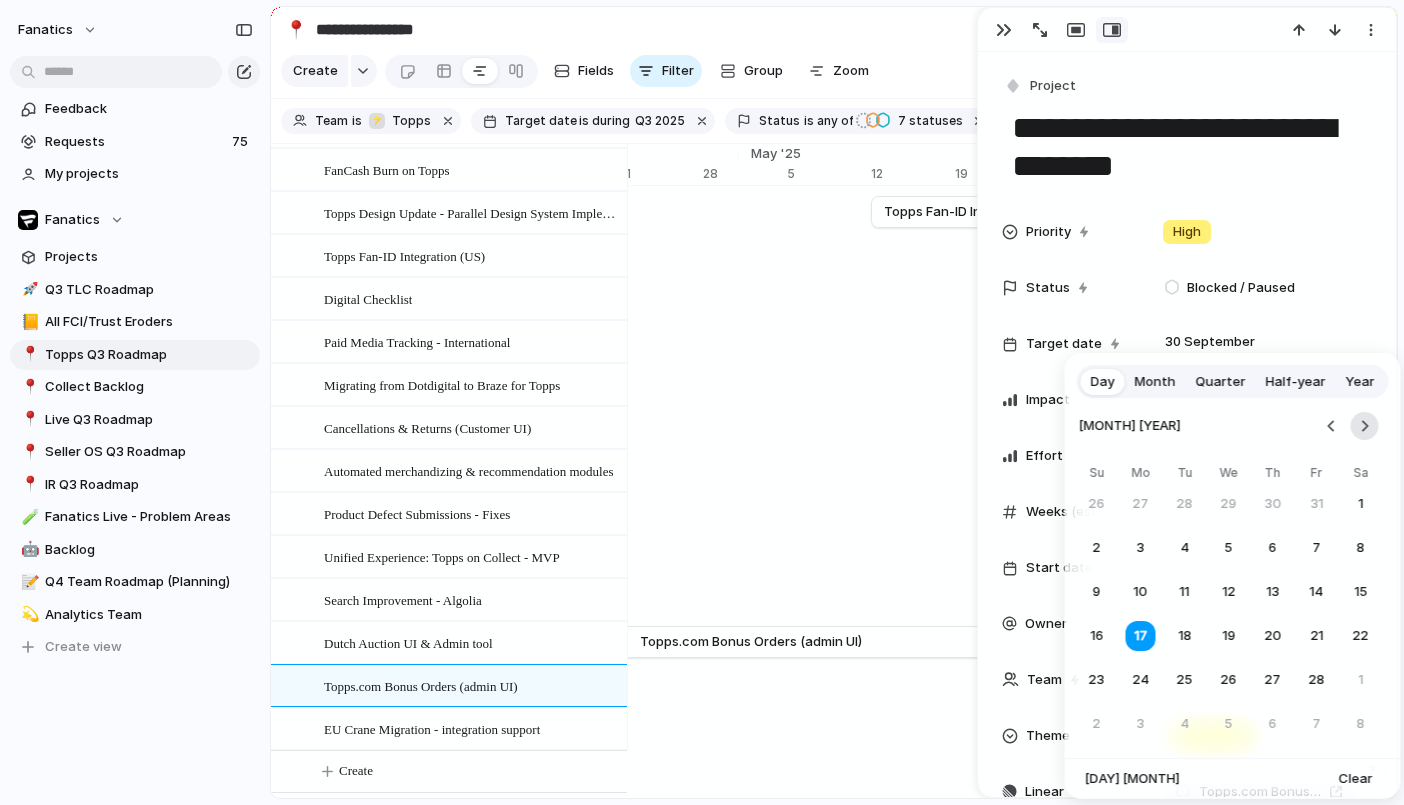 click at bounding box center [1365, 426] 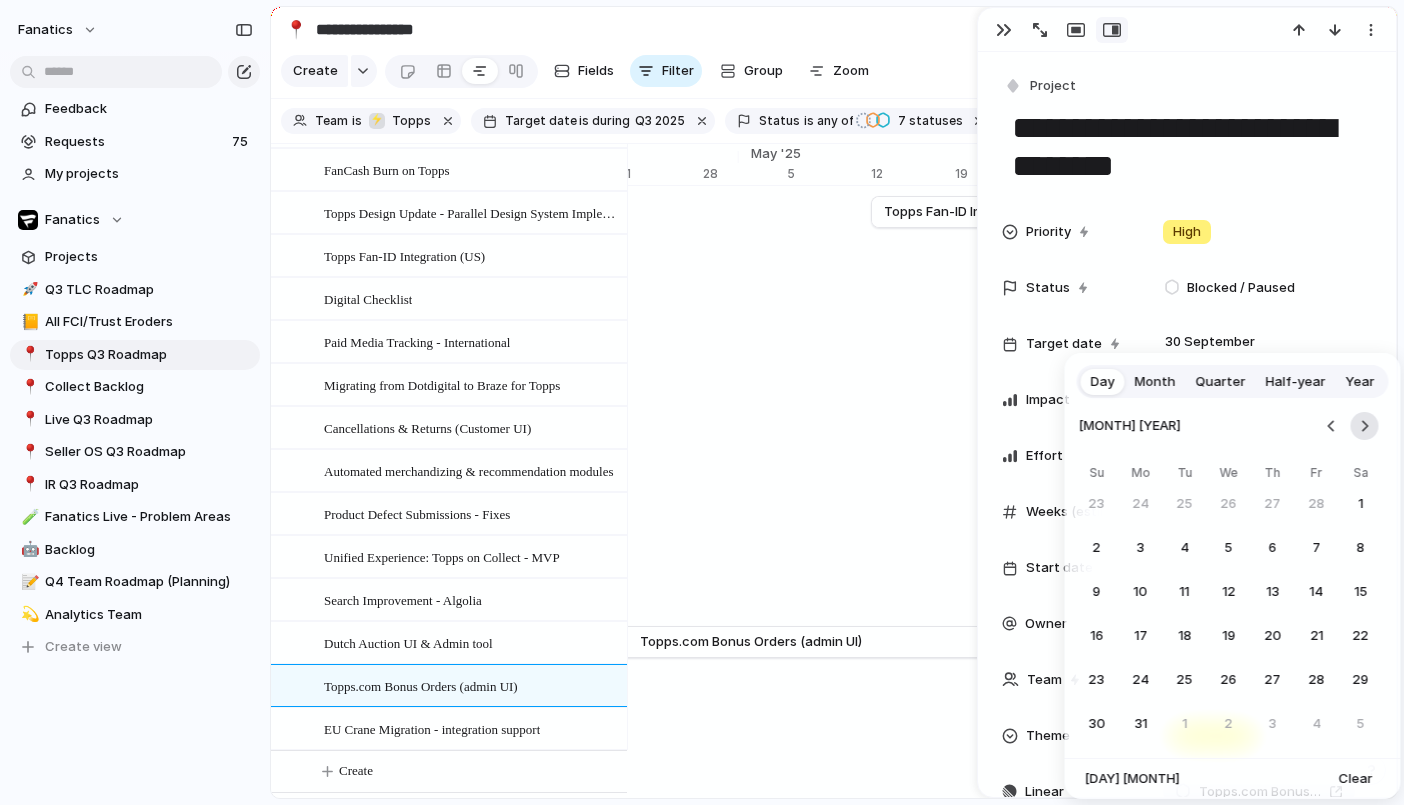 click at bounding box center (1365, 426) 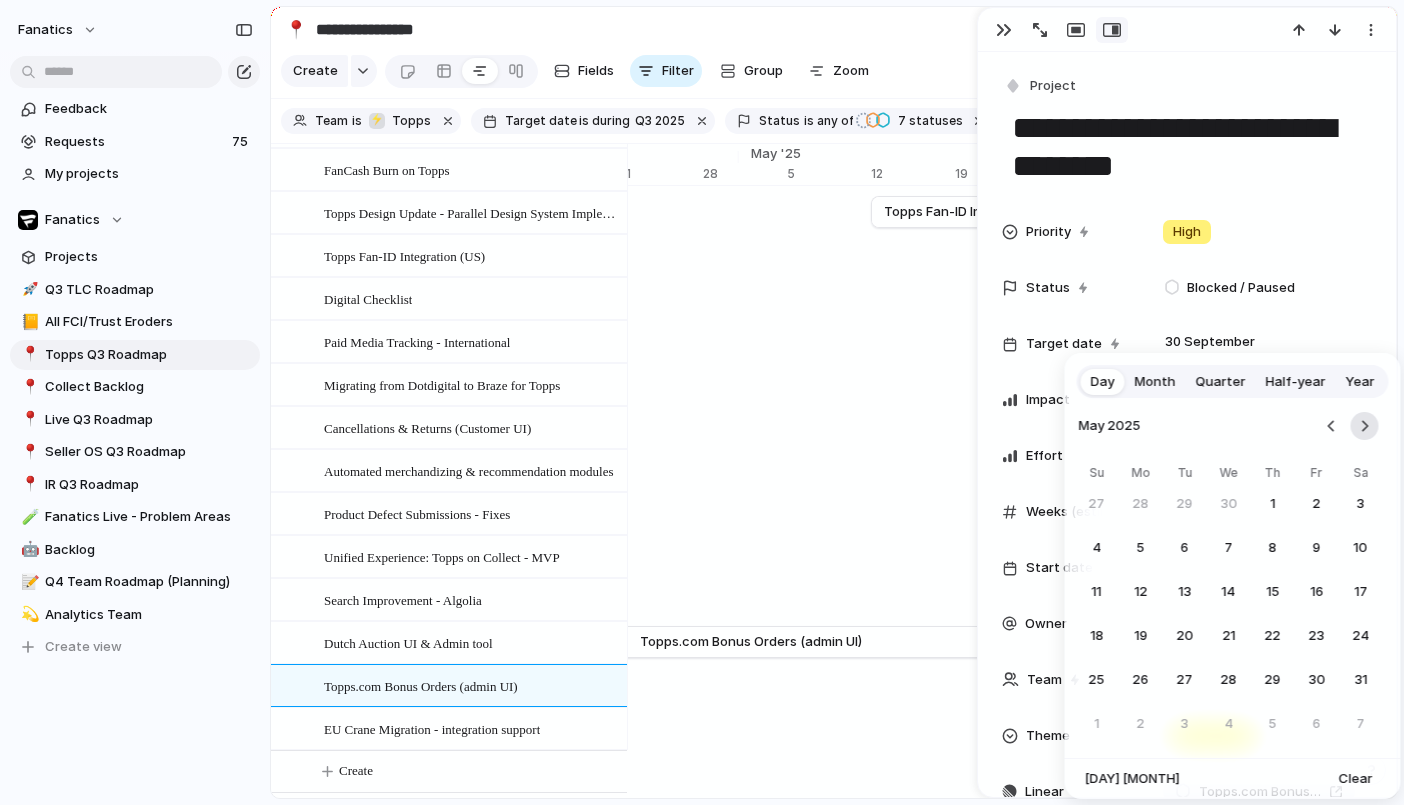 click at bounding box center [1365, 426] 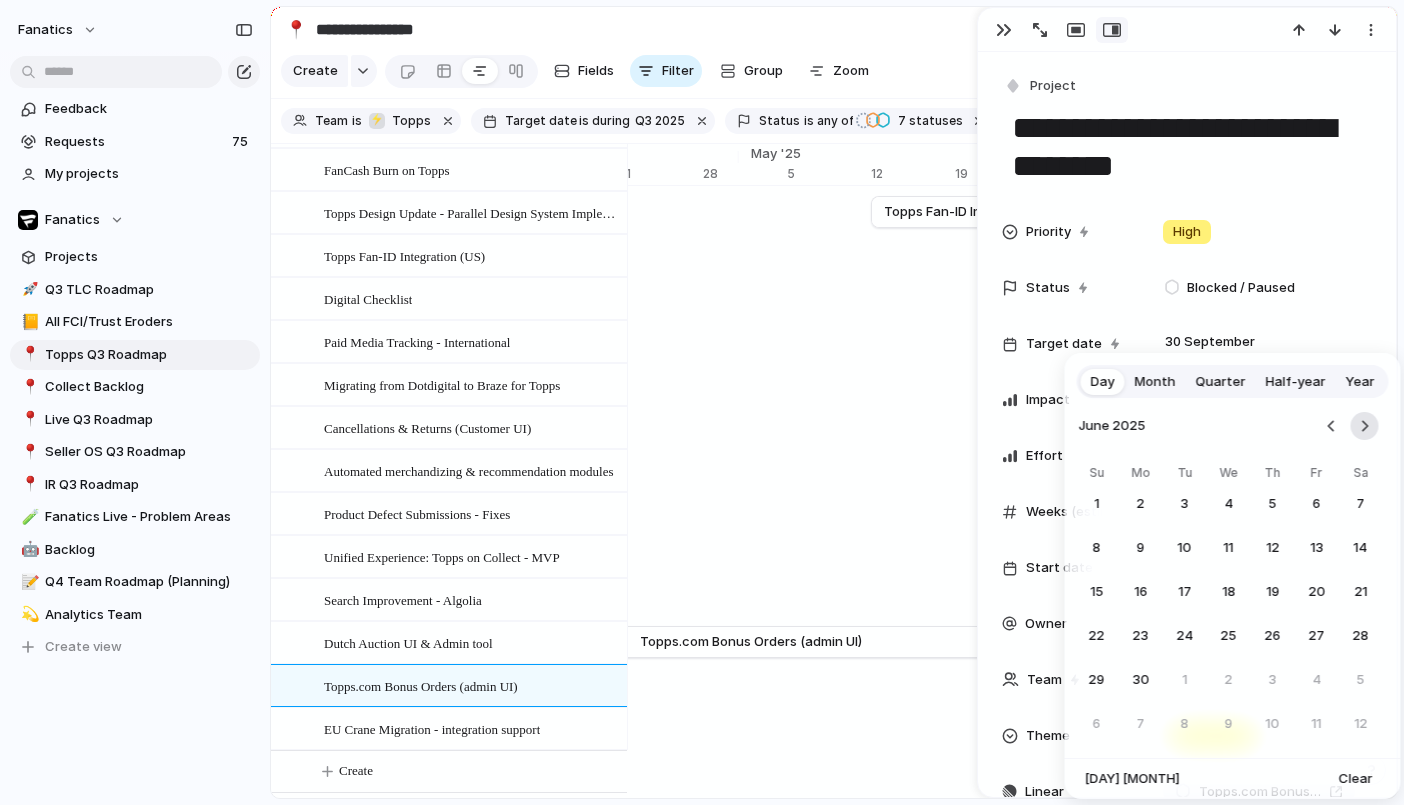 click at bounding box center [1365, 426] 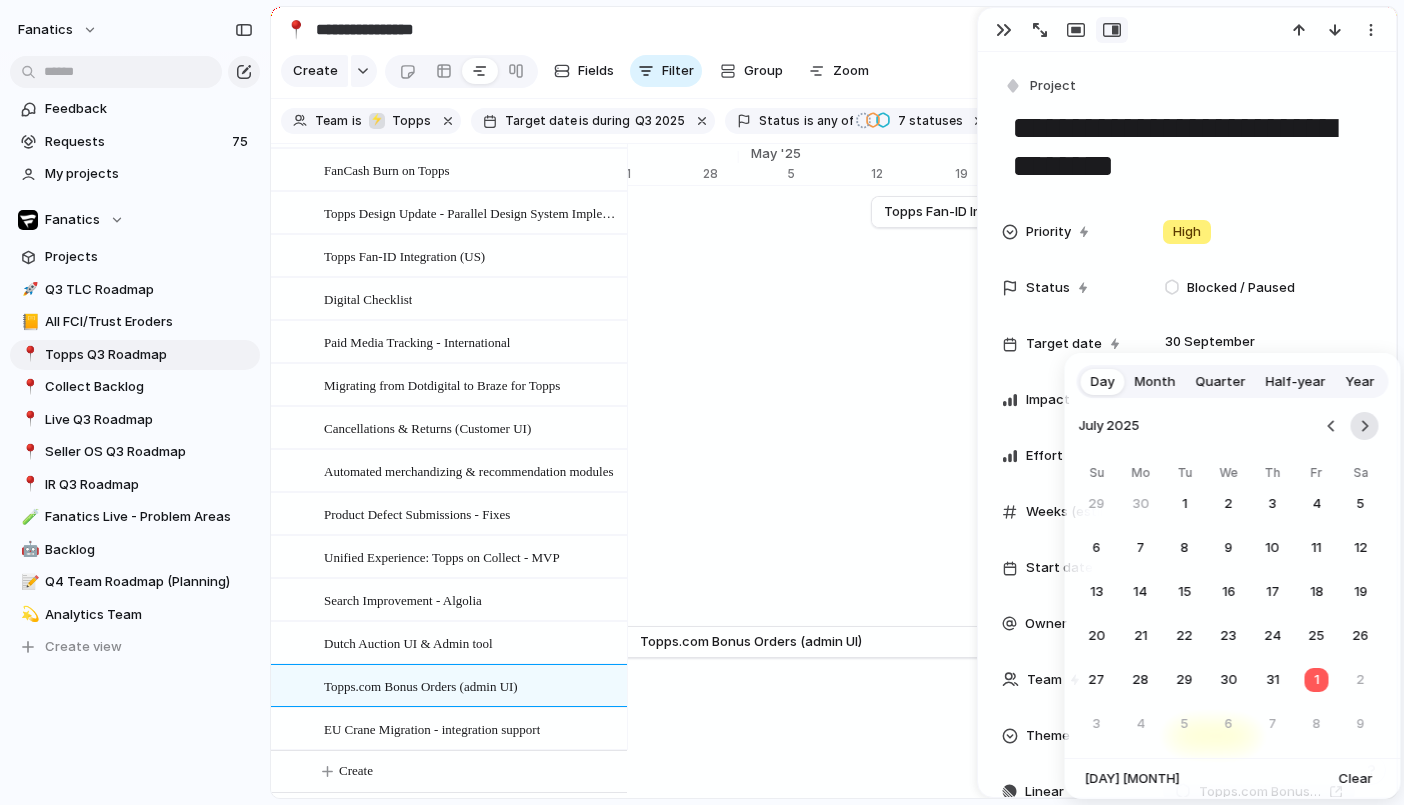 click at bounding box center [1365, 426] 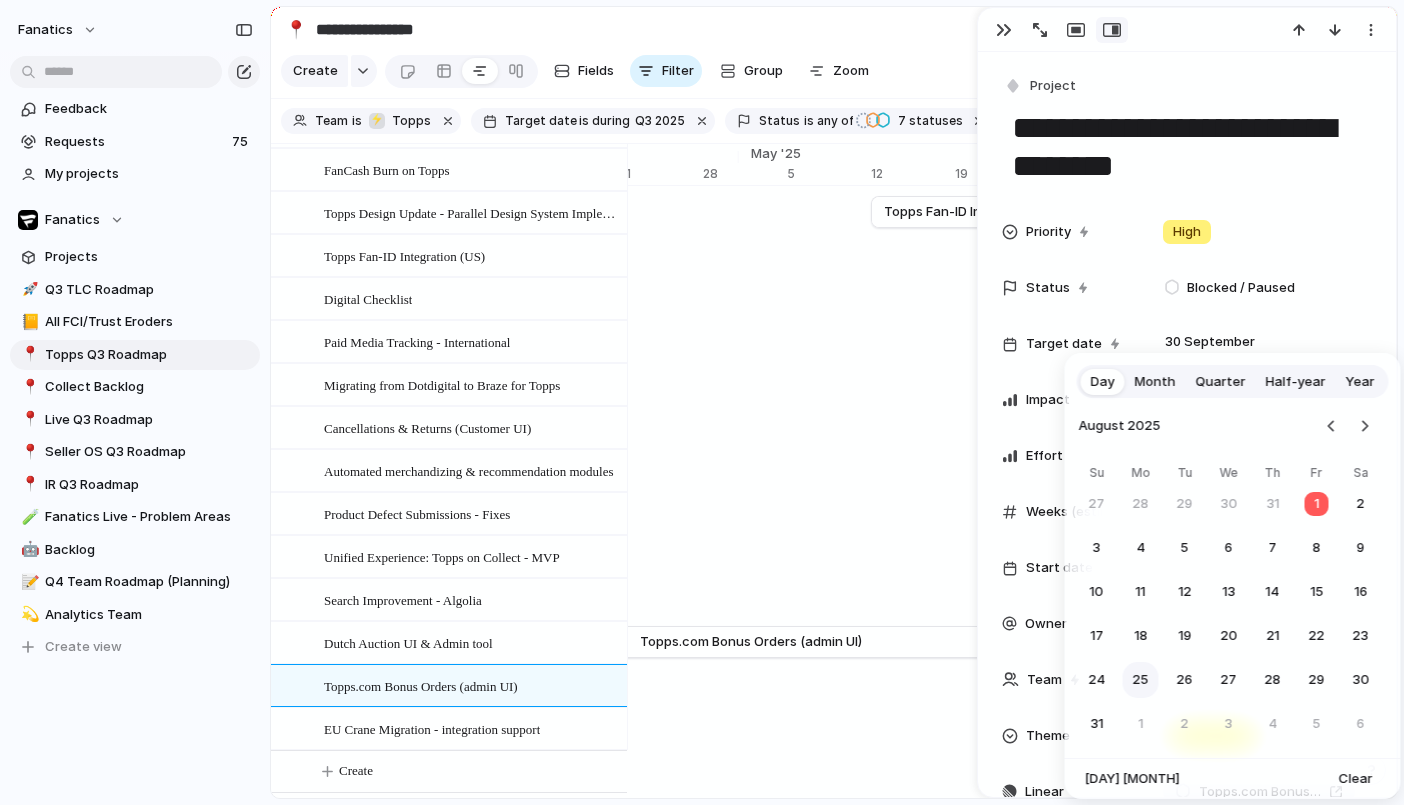 click on "25" at bounding box center (1141, 680) 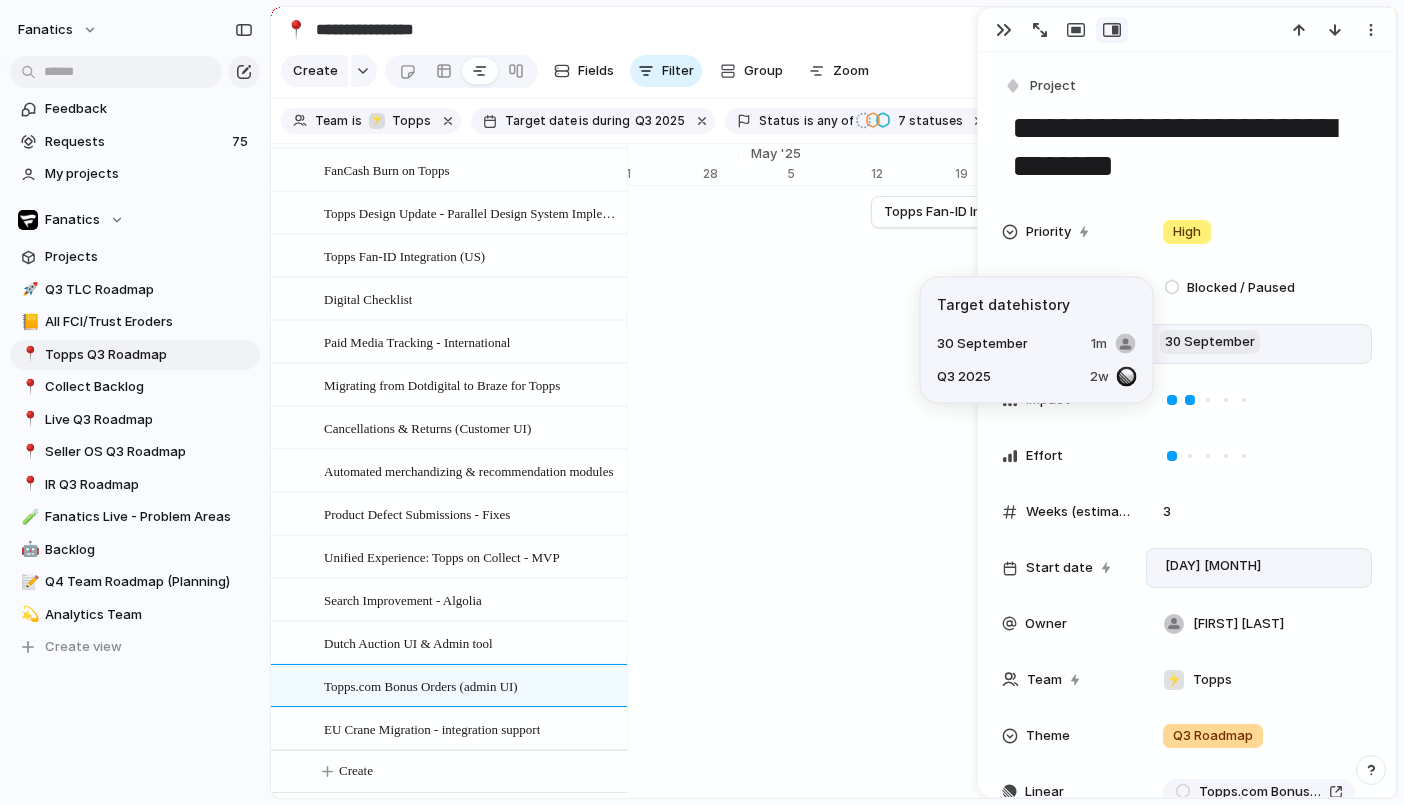 click on "30 September" at bounding box center (1210, 342) 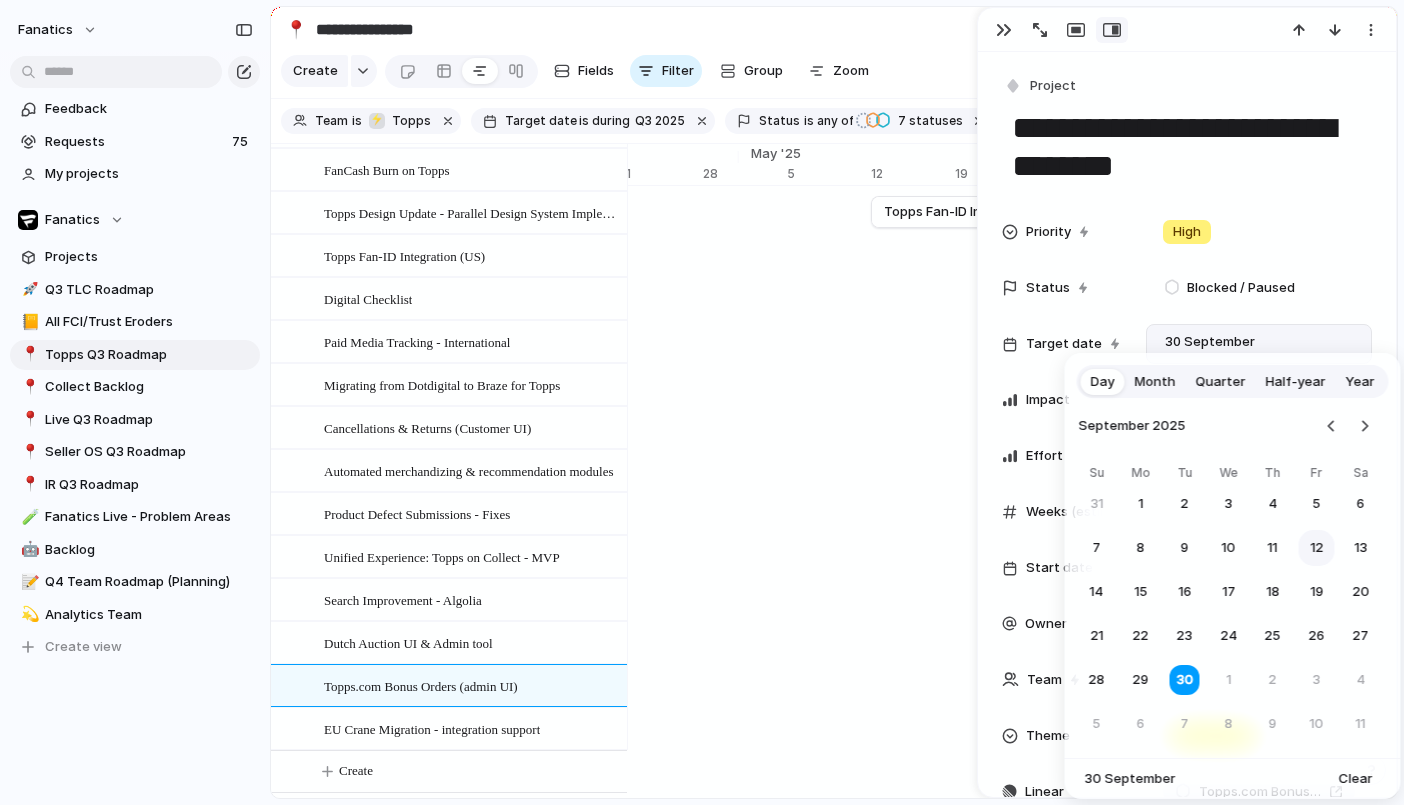 click on "12" at bounding box center [1317, 548] 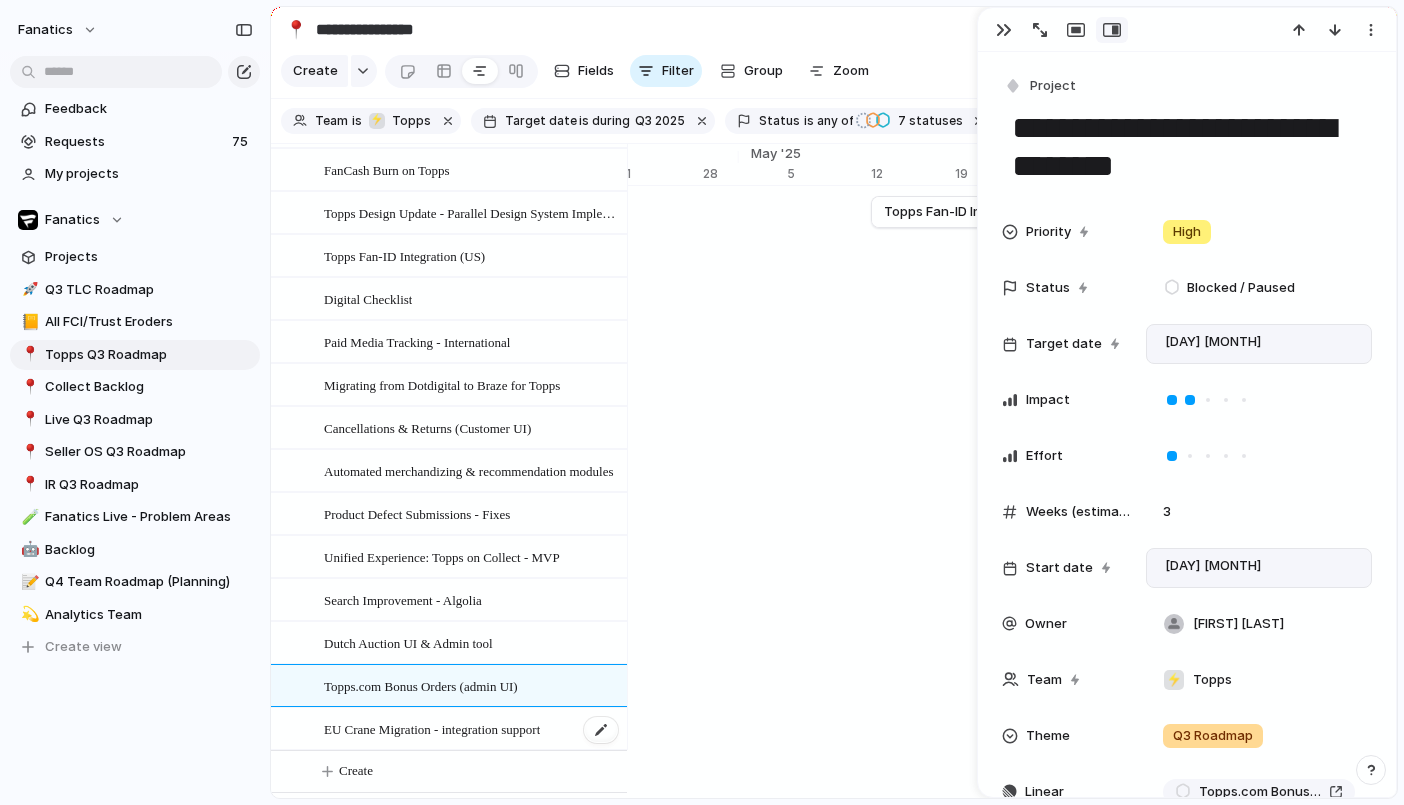 click on "EU Crane Migration - integration support" at bounding box center (432, 728) 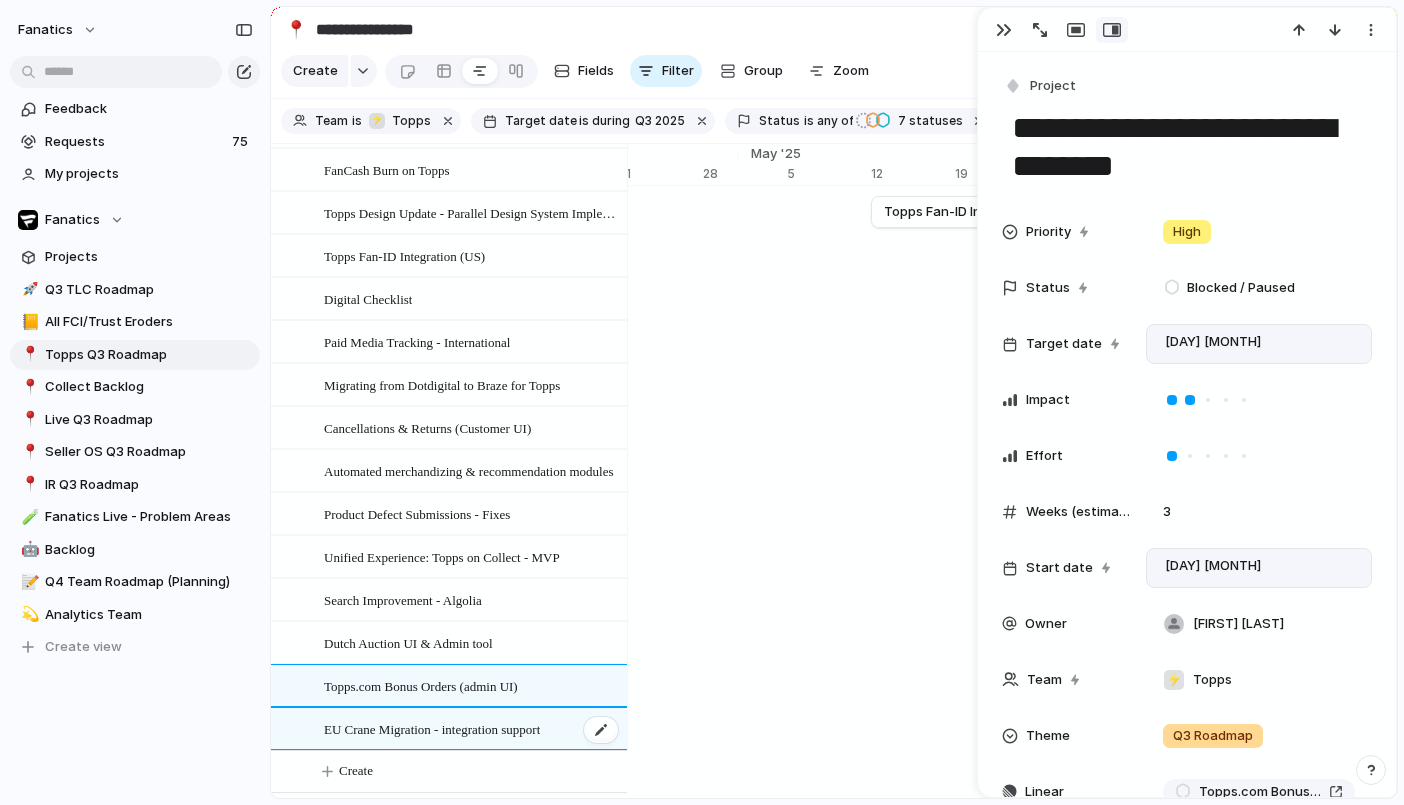 type on "**********" 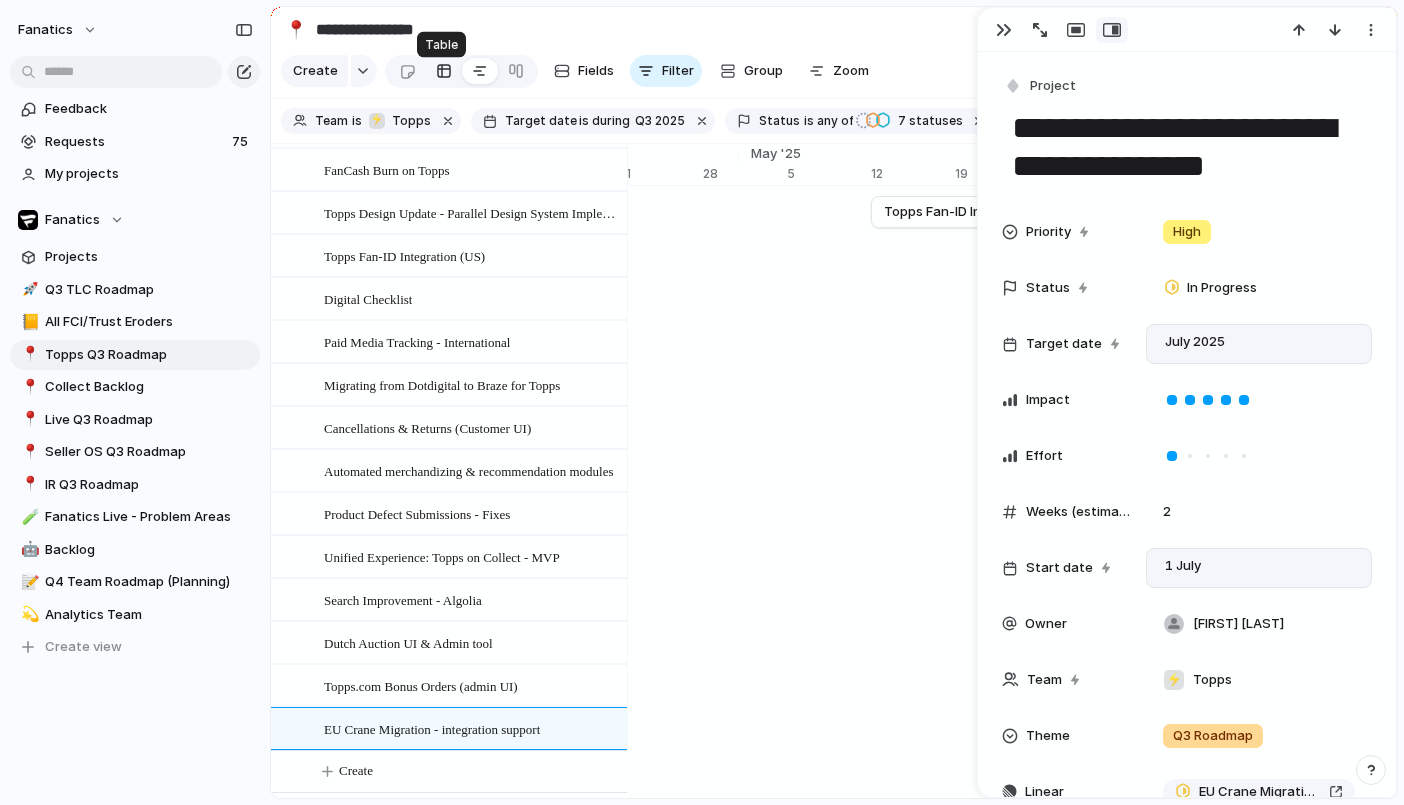 click at bounding box center (444, 71) 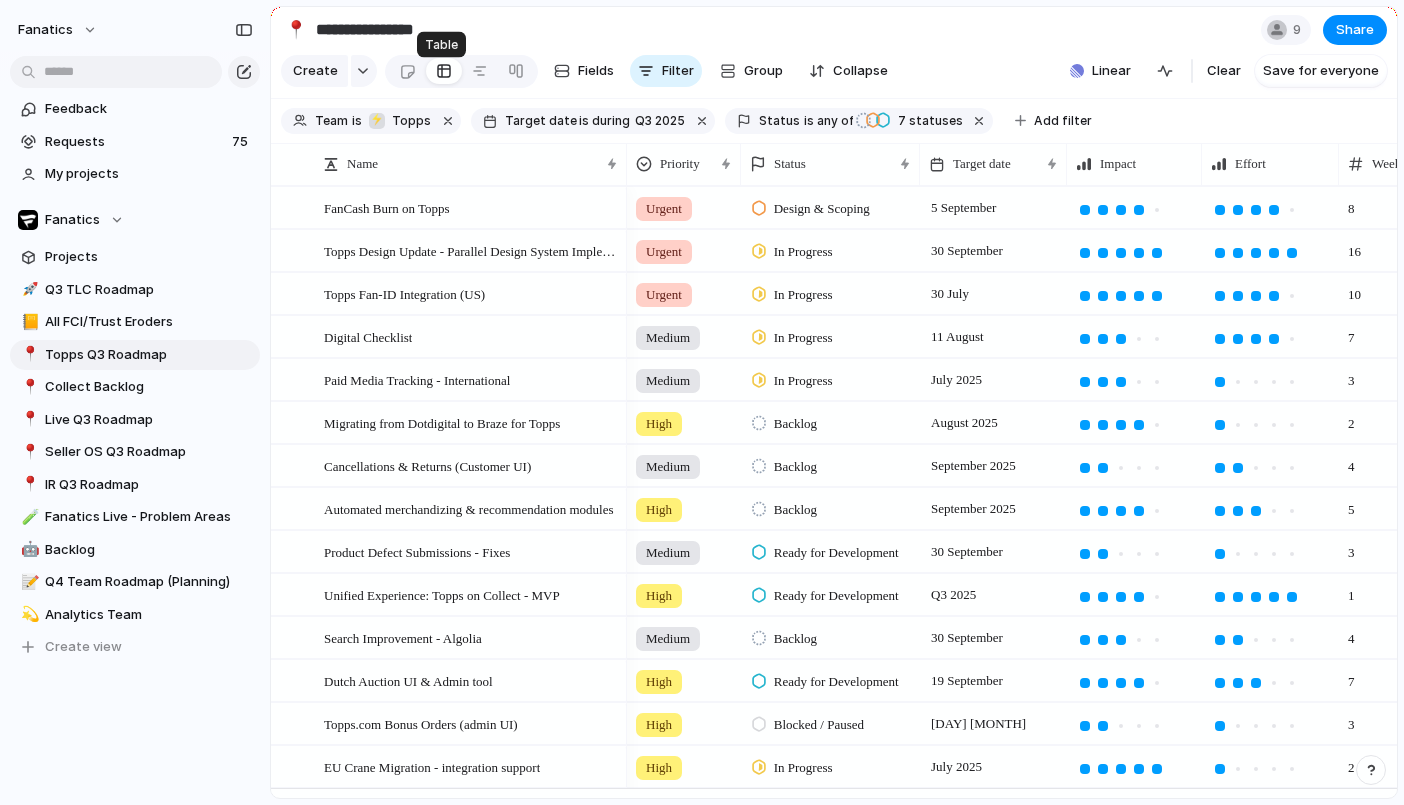scroll, scrollTop: 0, scrollLeft: 0, axis: both 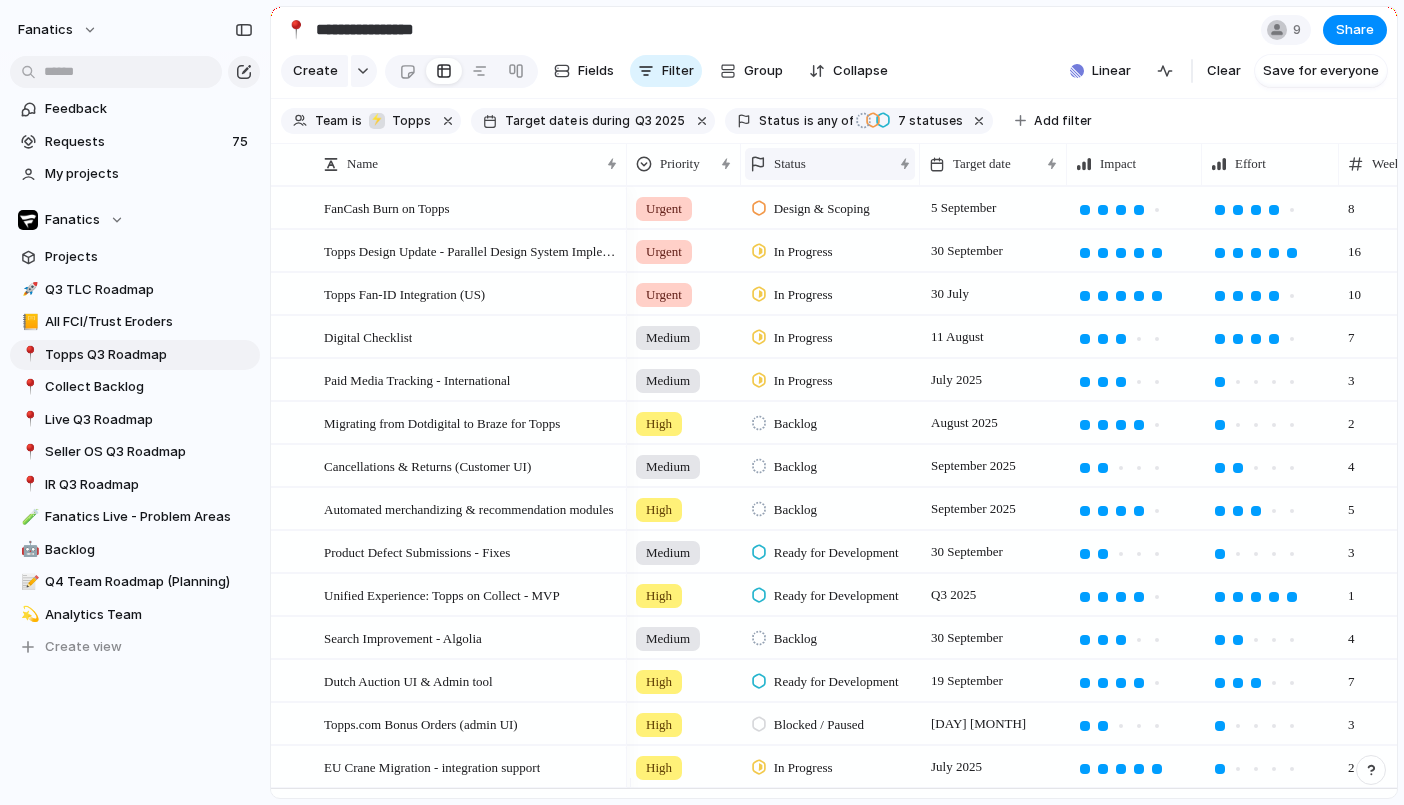 click on "Status" at bounding box center [821, 164] 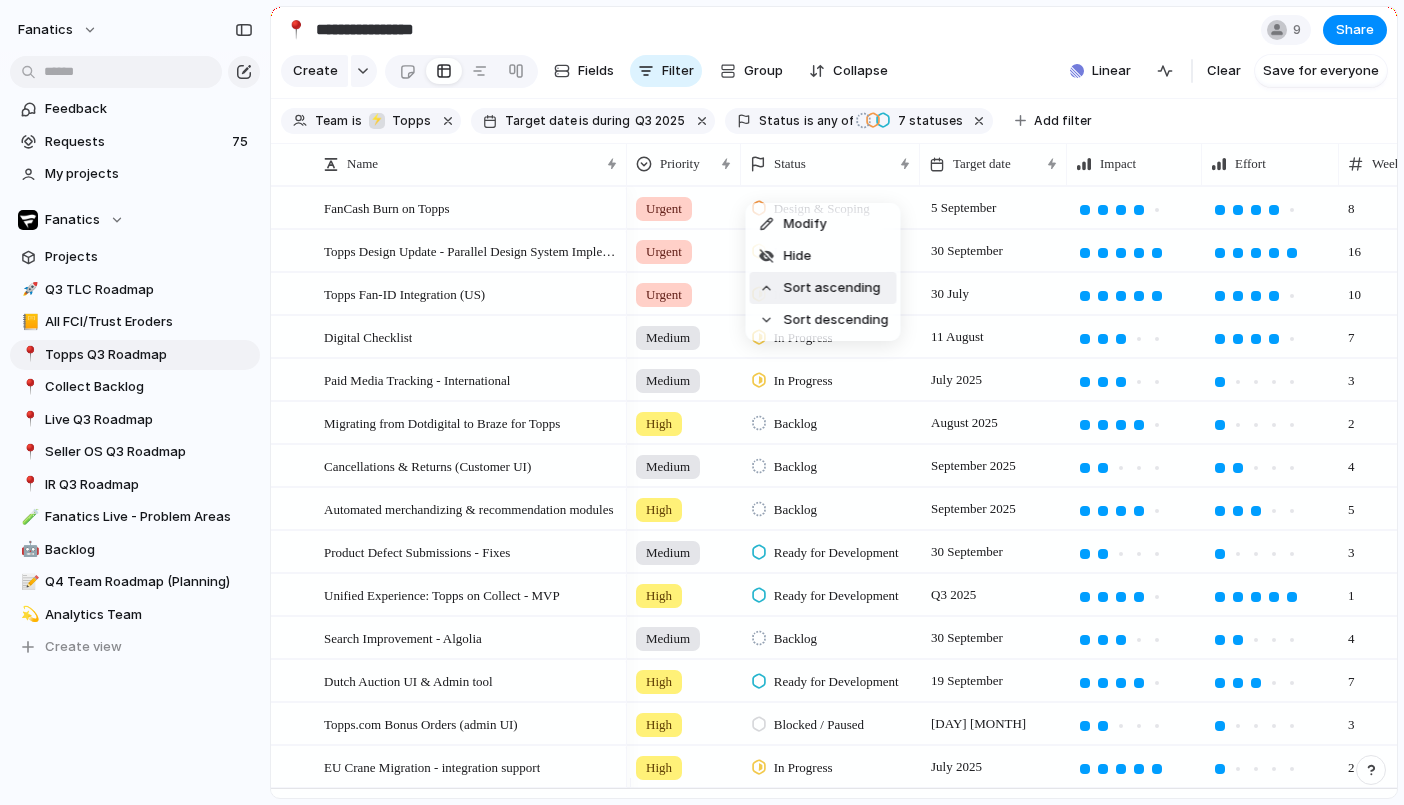 click on "Sort ascending" at bounding box center (832, 288) 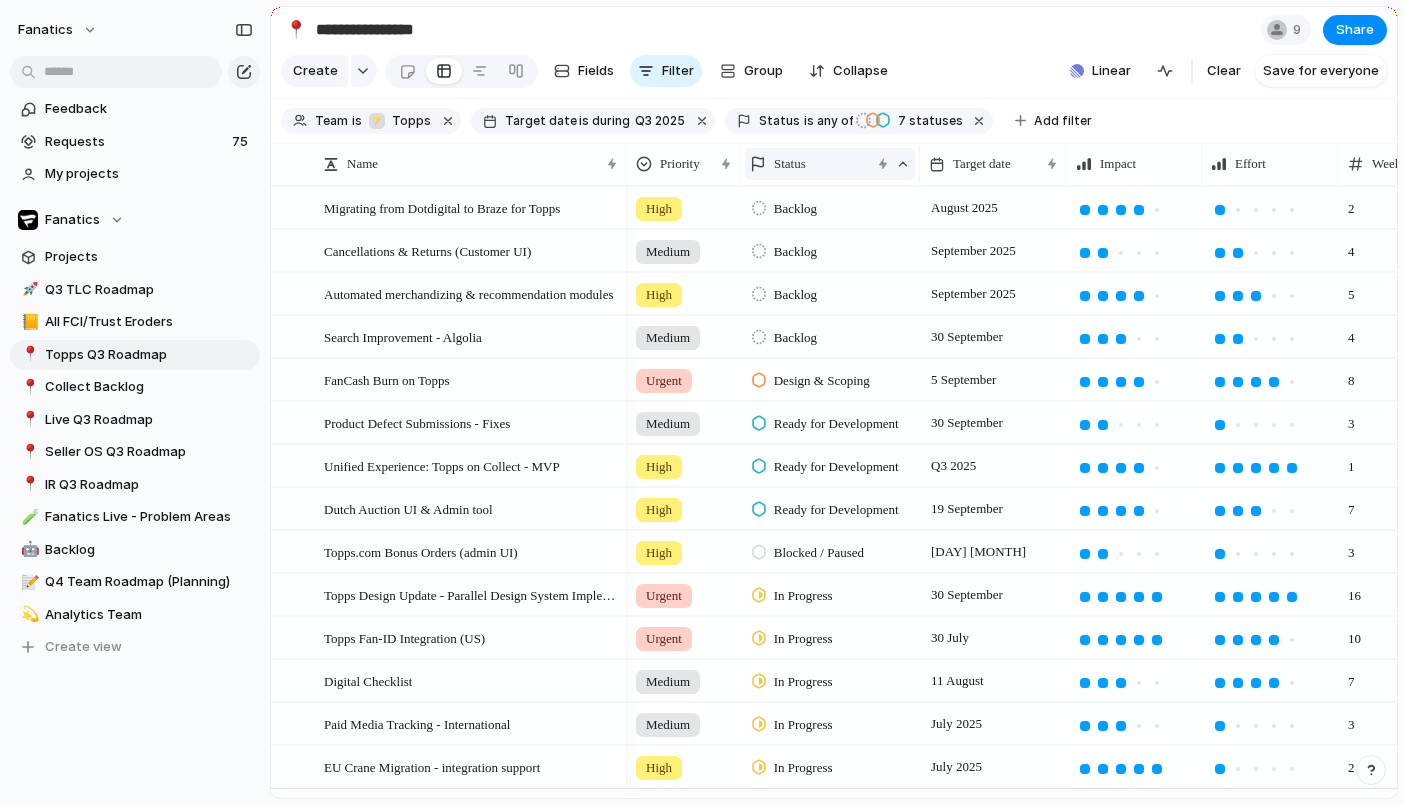 click on "Status" at bounding box center [810, 164] 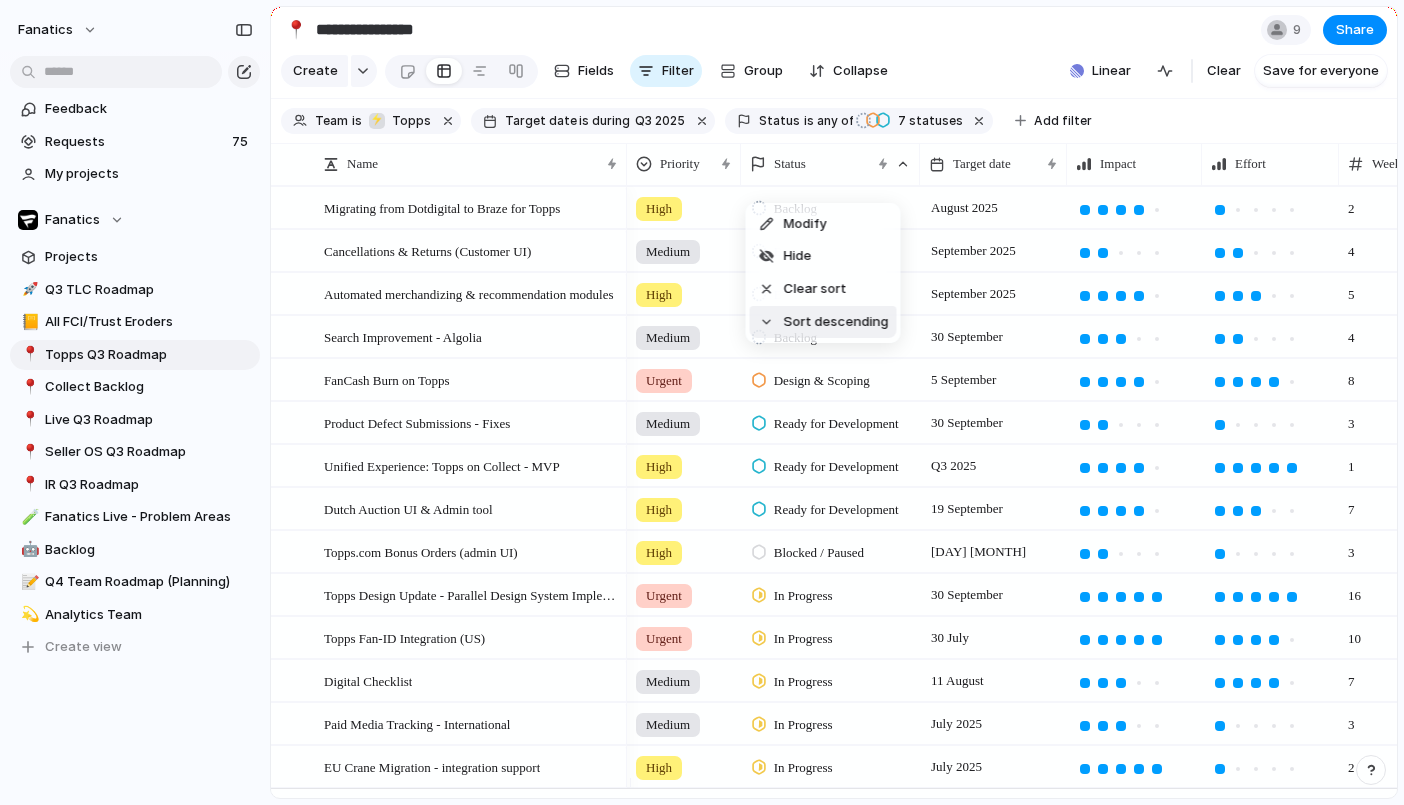 click on "Sort descending" at bounding box center (836, 322) 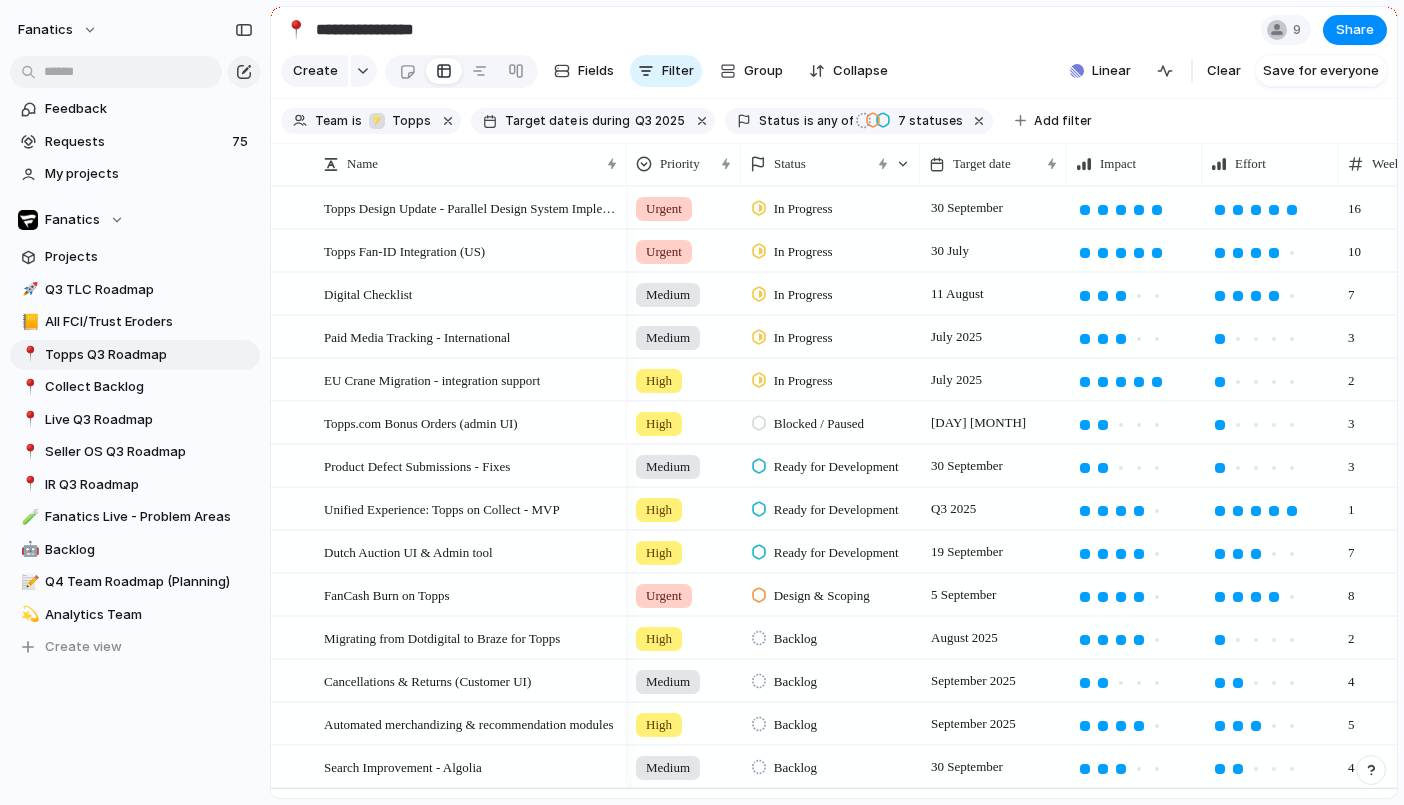 click on "High" at bounding box center (659, 424) 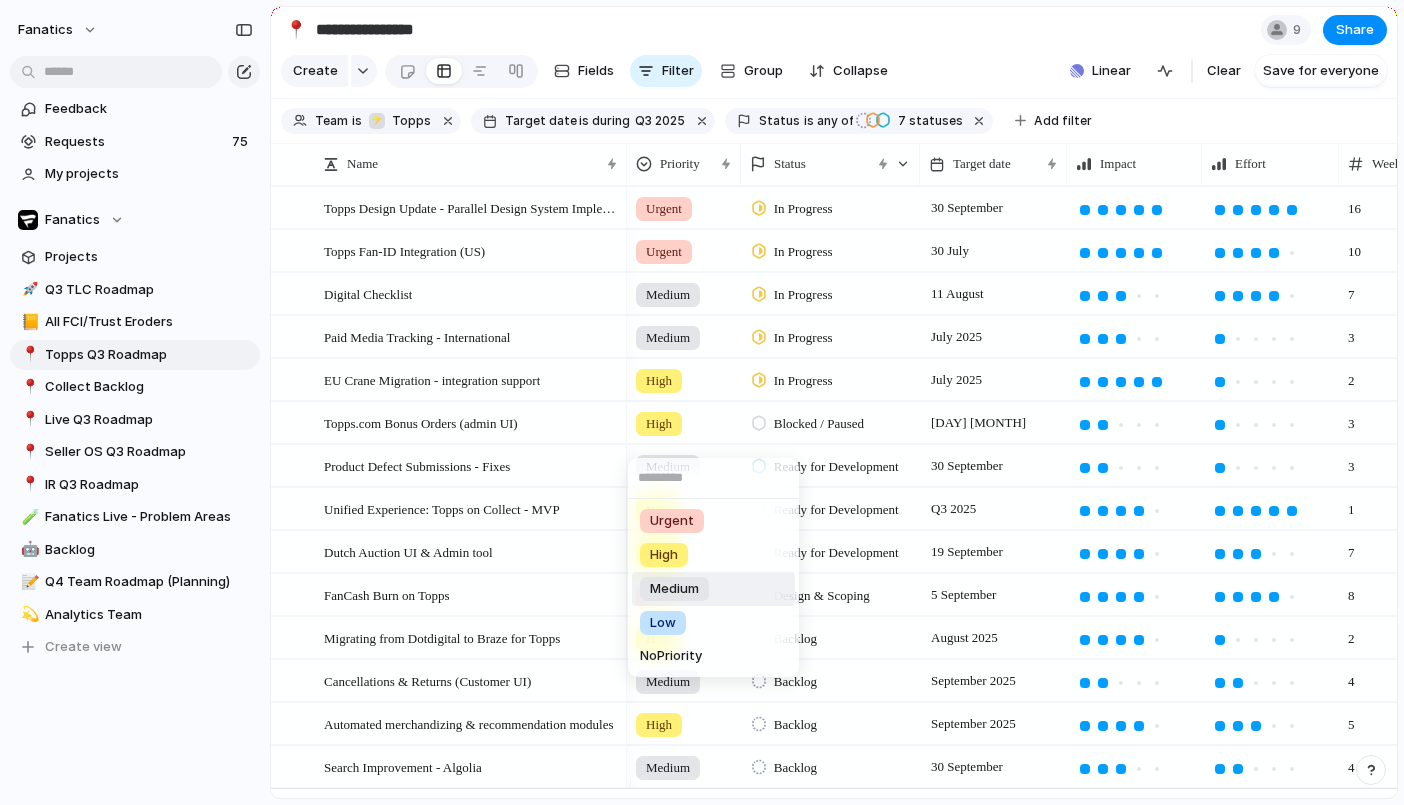 click on "Medium" at bounding box center (674, 589) 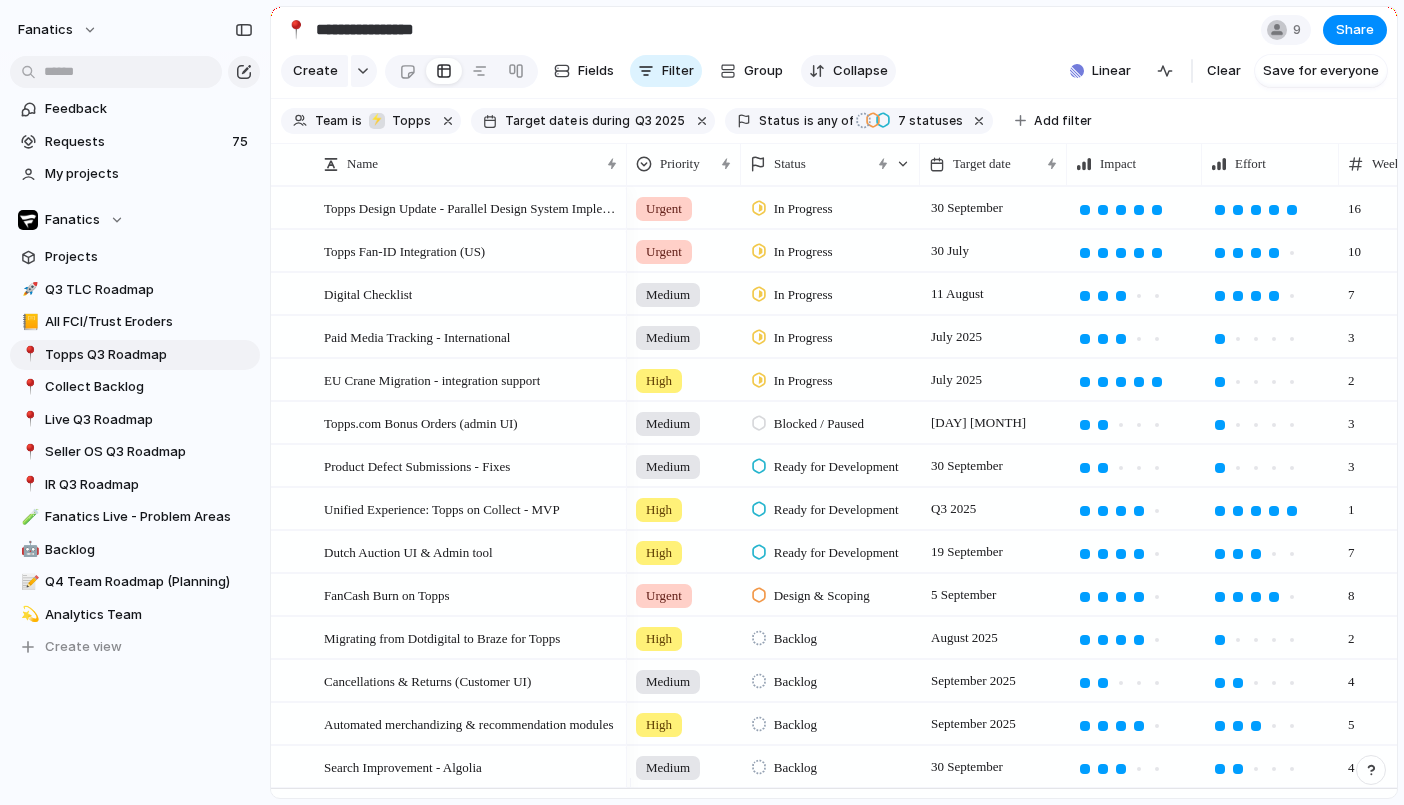 click on "Collapse" at bounding box center (860, 71) 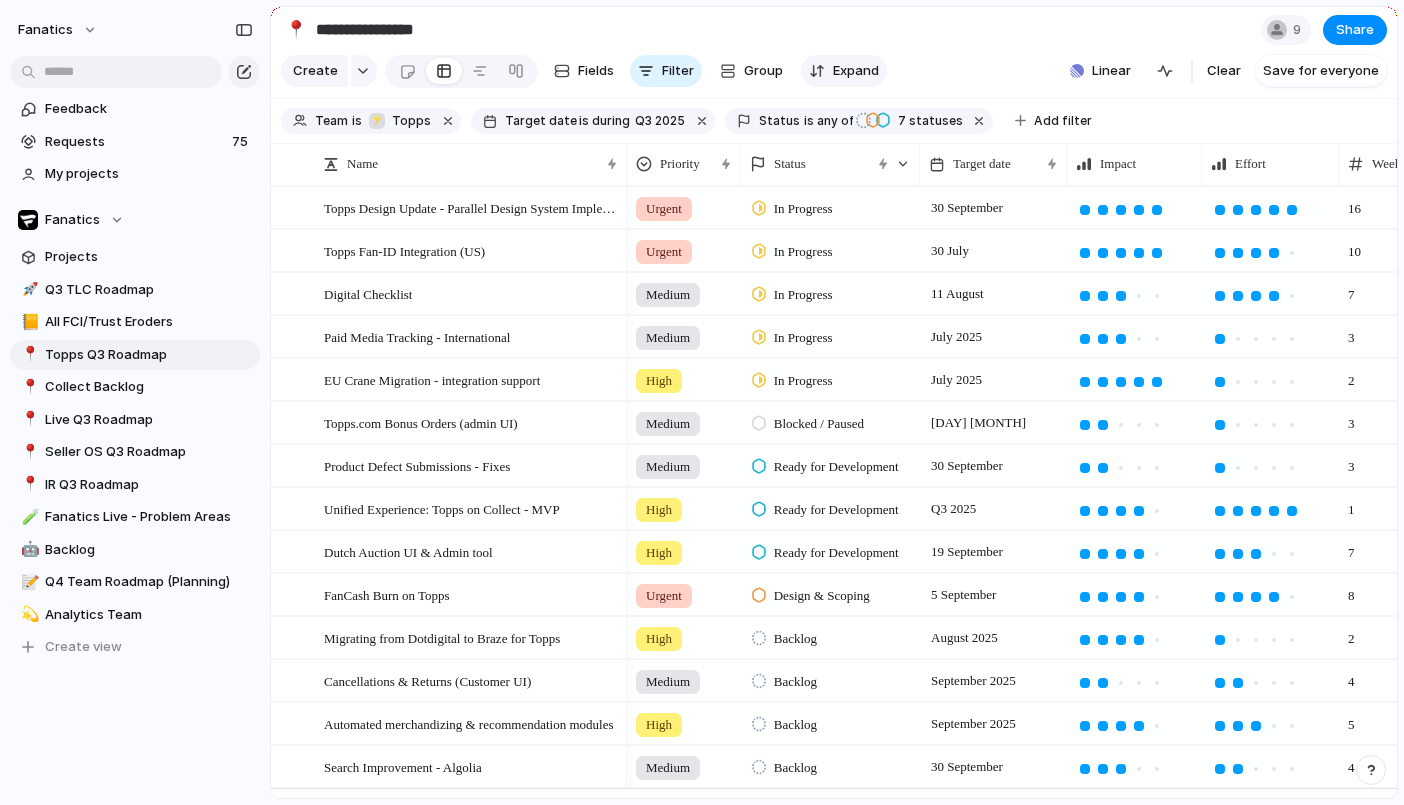 click on "Expand" at bounding box center (856, 71) 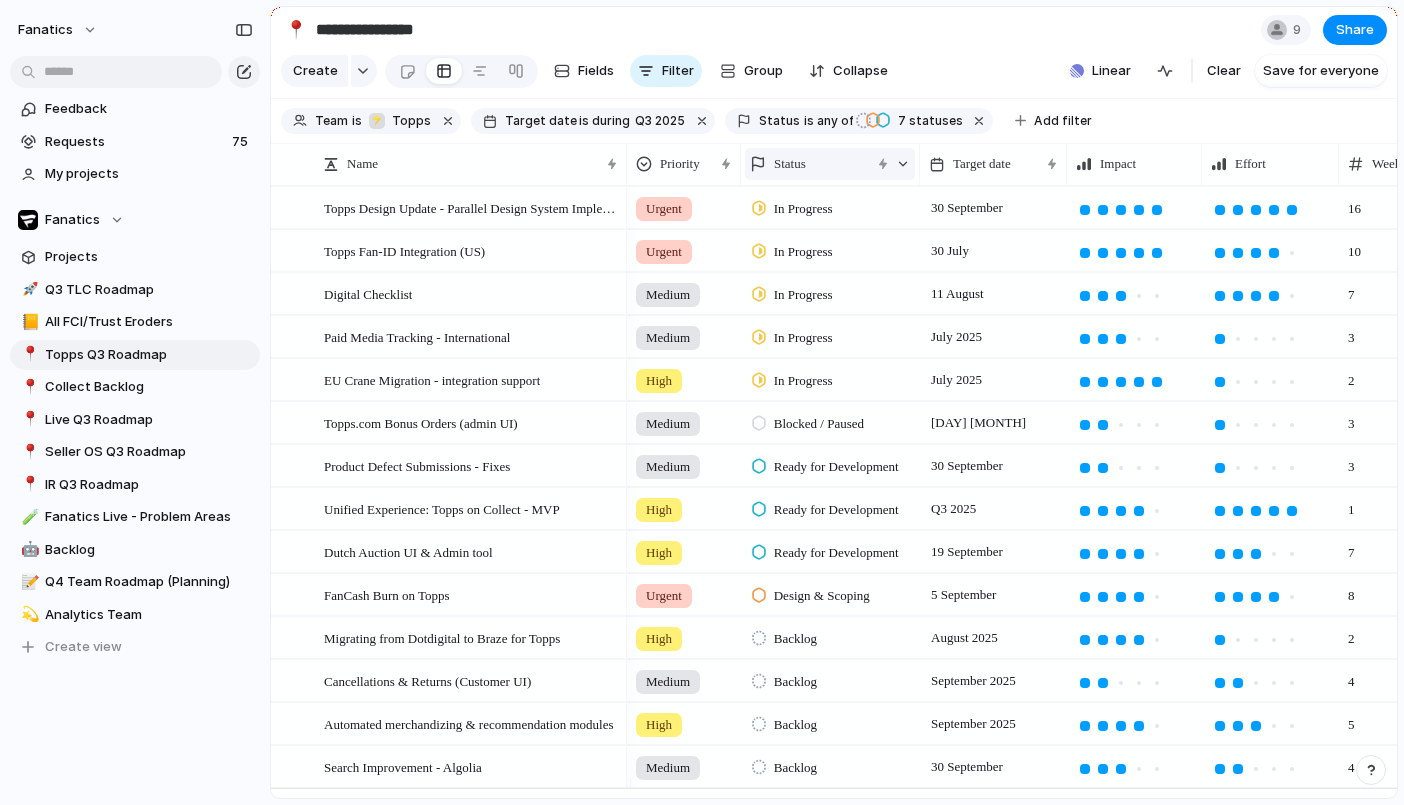 click on "Status" at bounding box center (830, 164) 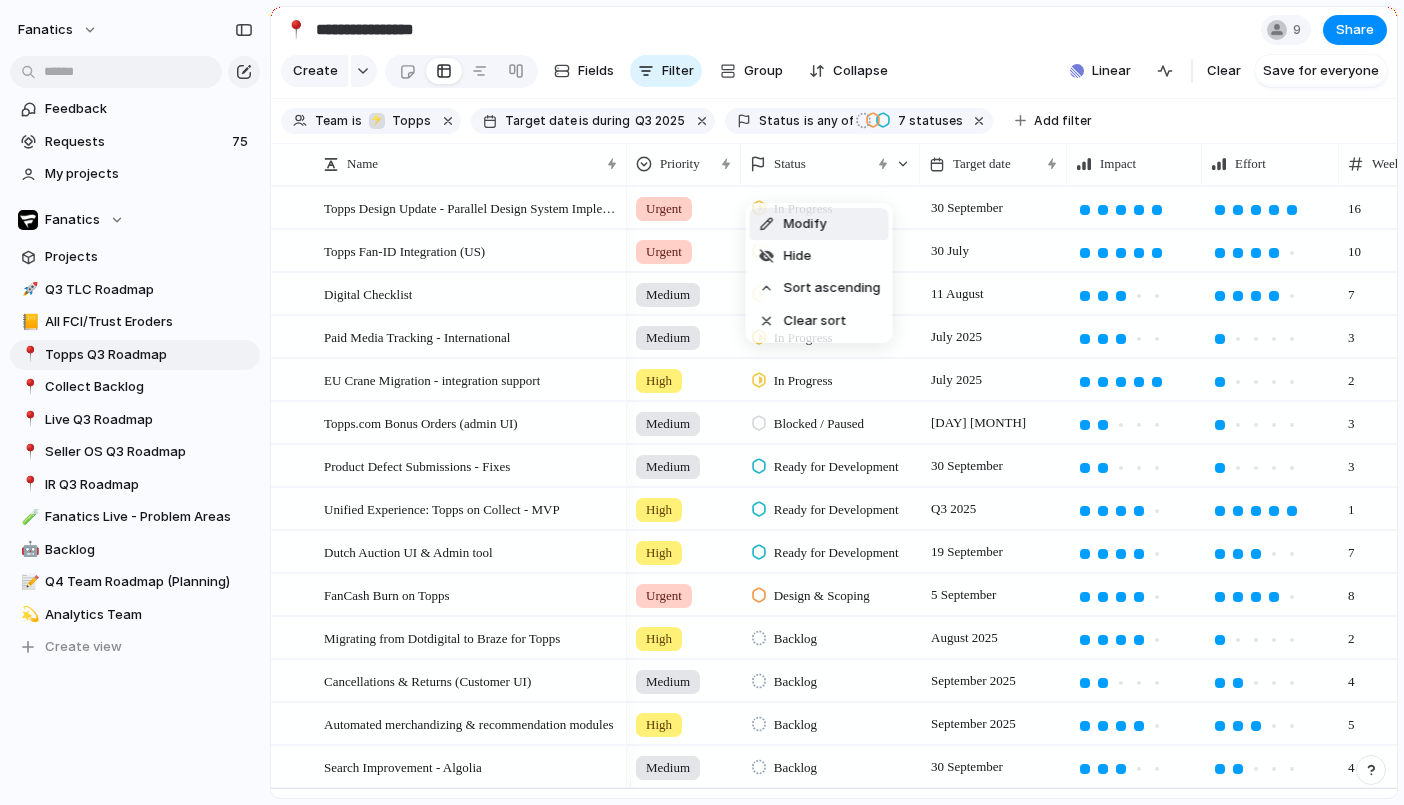 click on "Modify" at bounding box center [805, 224] 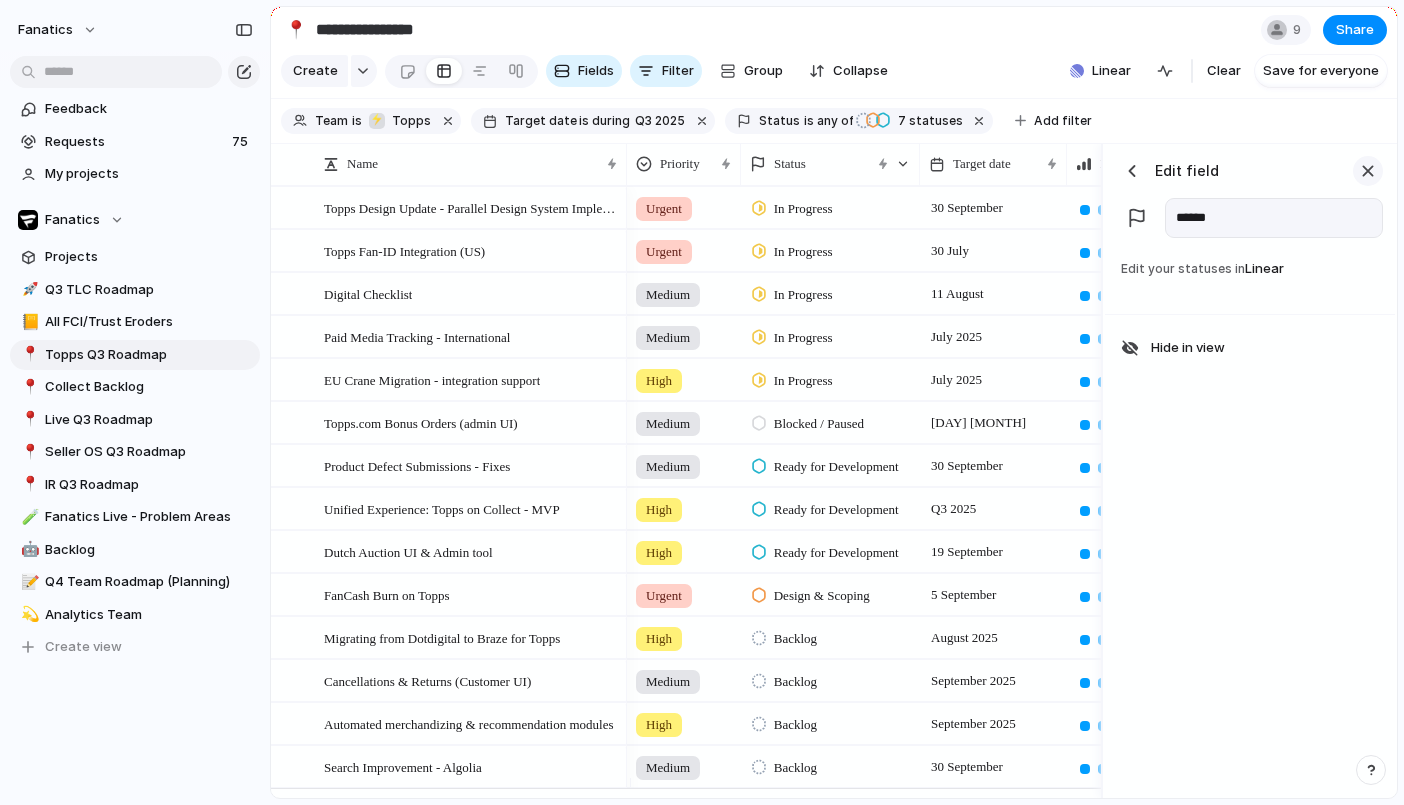 click at bounding box center (1368, 171) 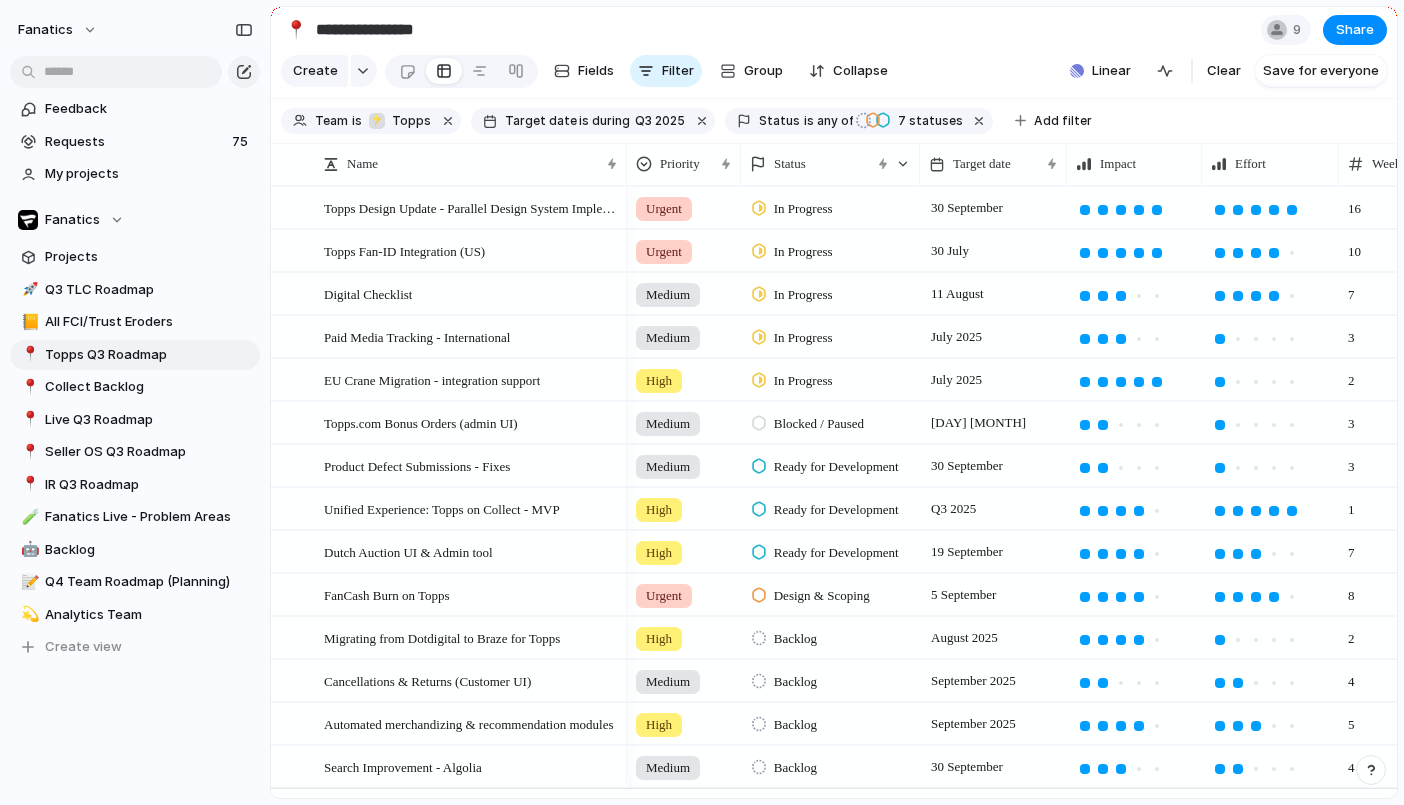 scroll, scrollTop: 35, scrollLeft: 0, axis: vertical 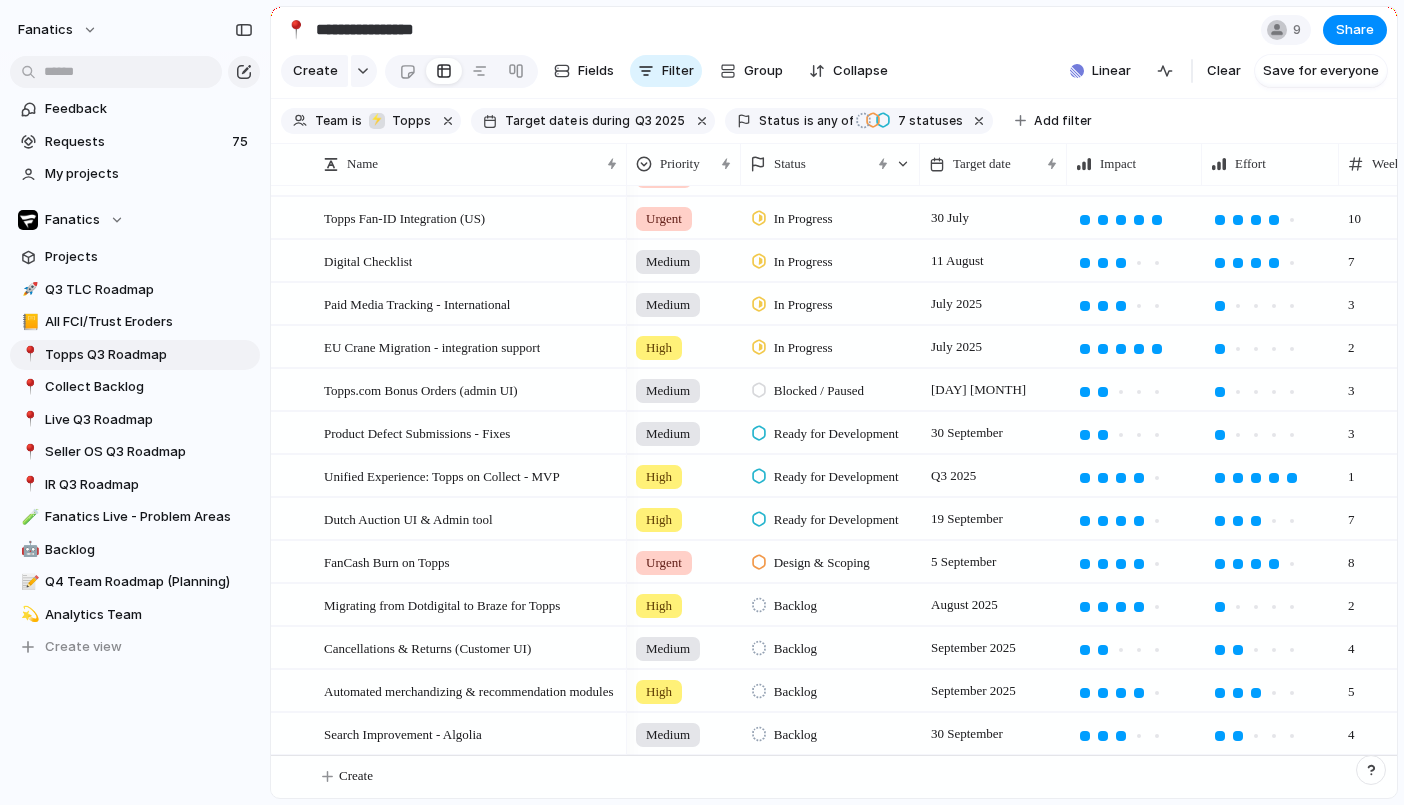 click on "Blocked / Paused" at bounding box center [819, 391] 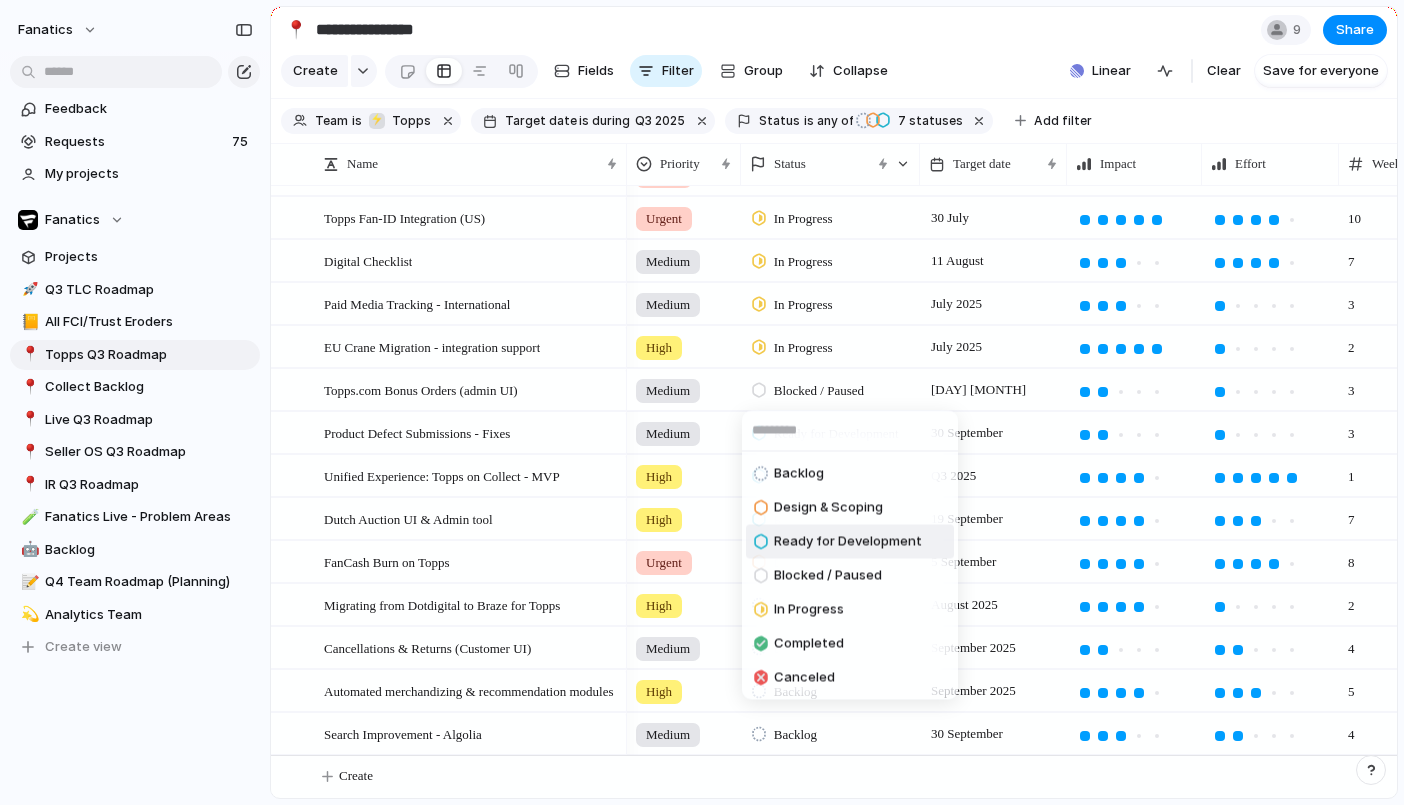 click on "Ready for Development" at bounding box center [848, 542] 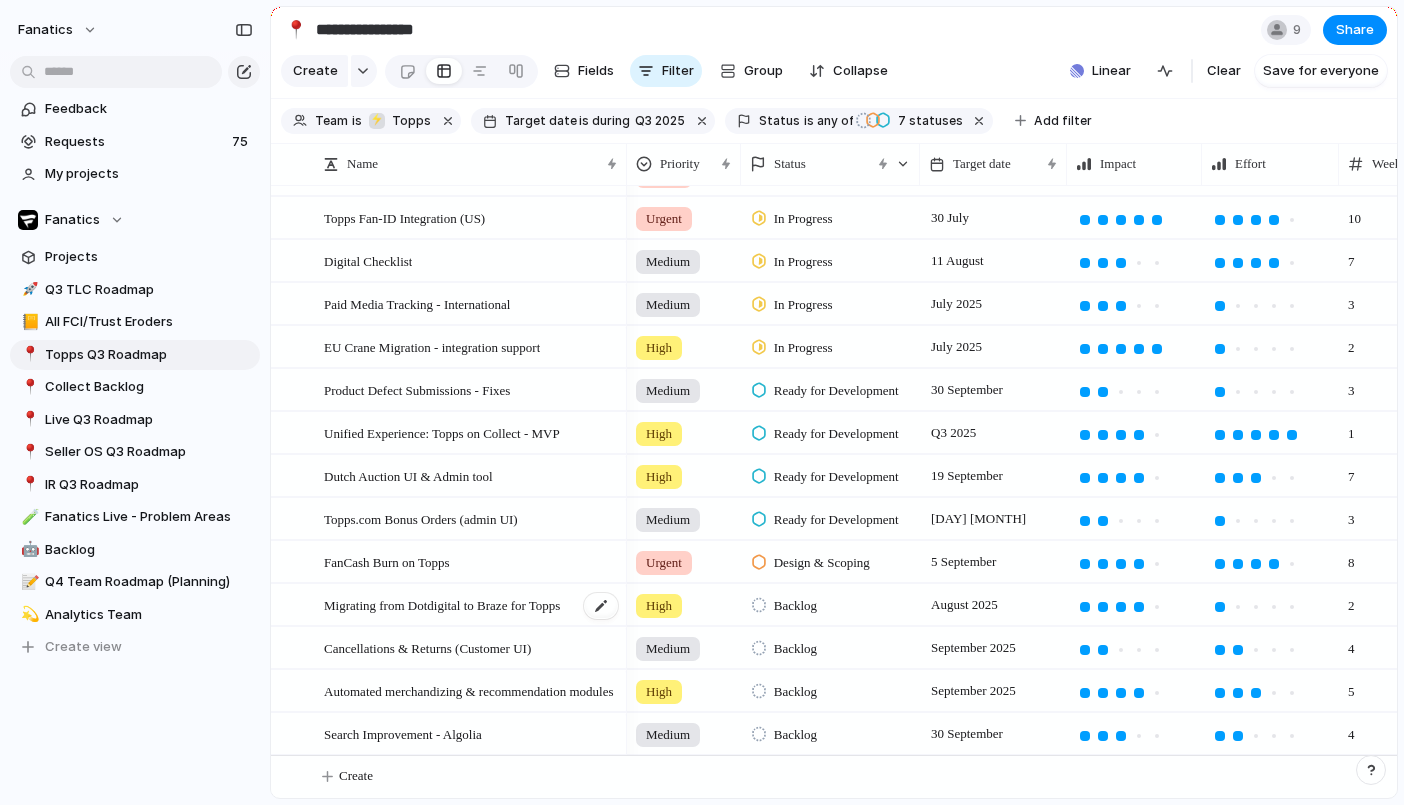 click on "Migrating from Dotdigital to Braze for Topps" at bounding box center [442, 604] 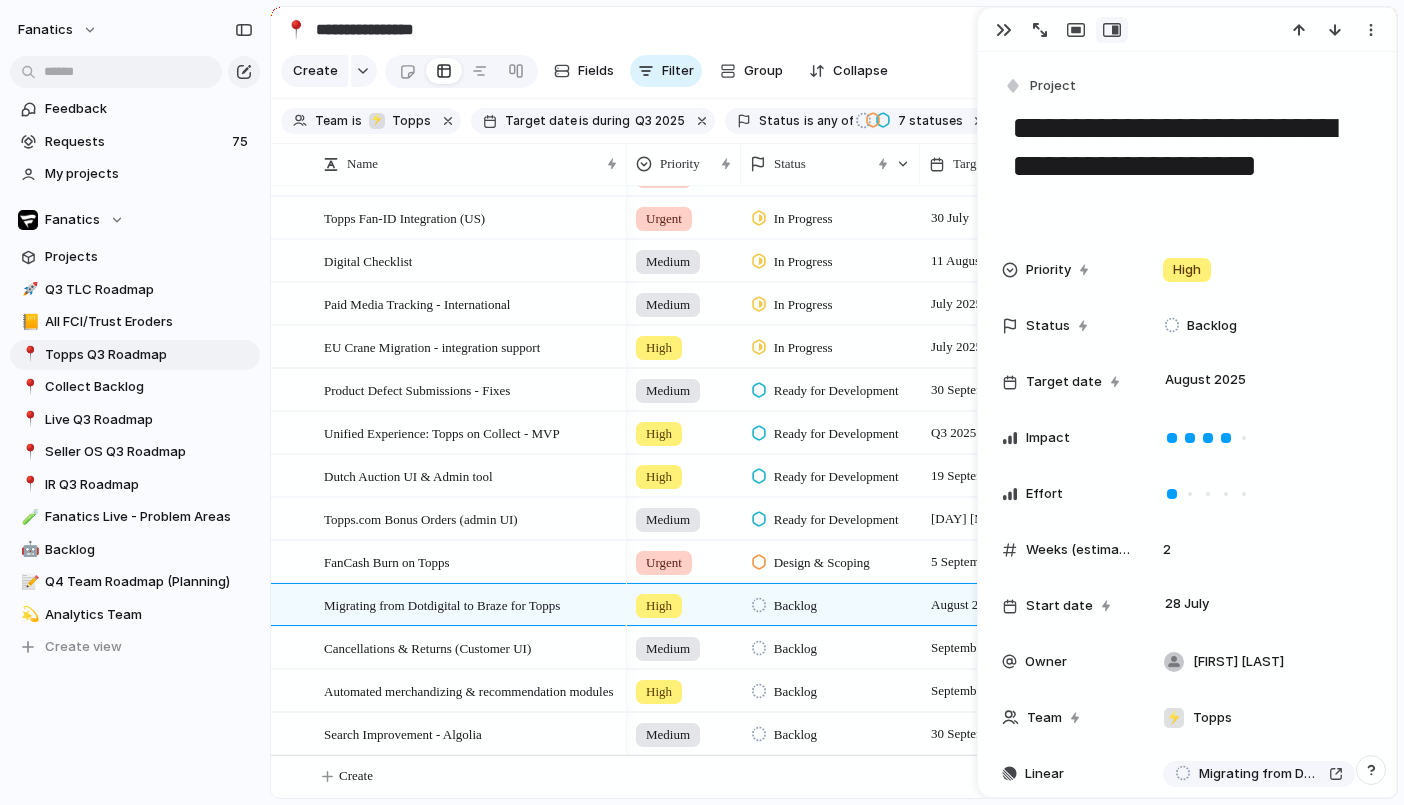 click on "**********" at bounding box center (1187, 166) 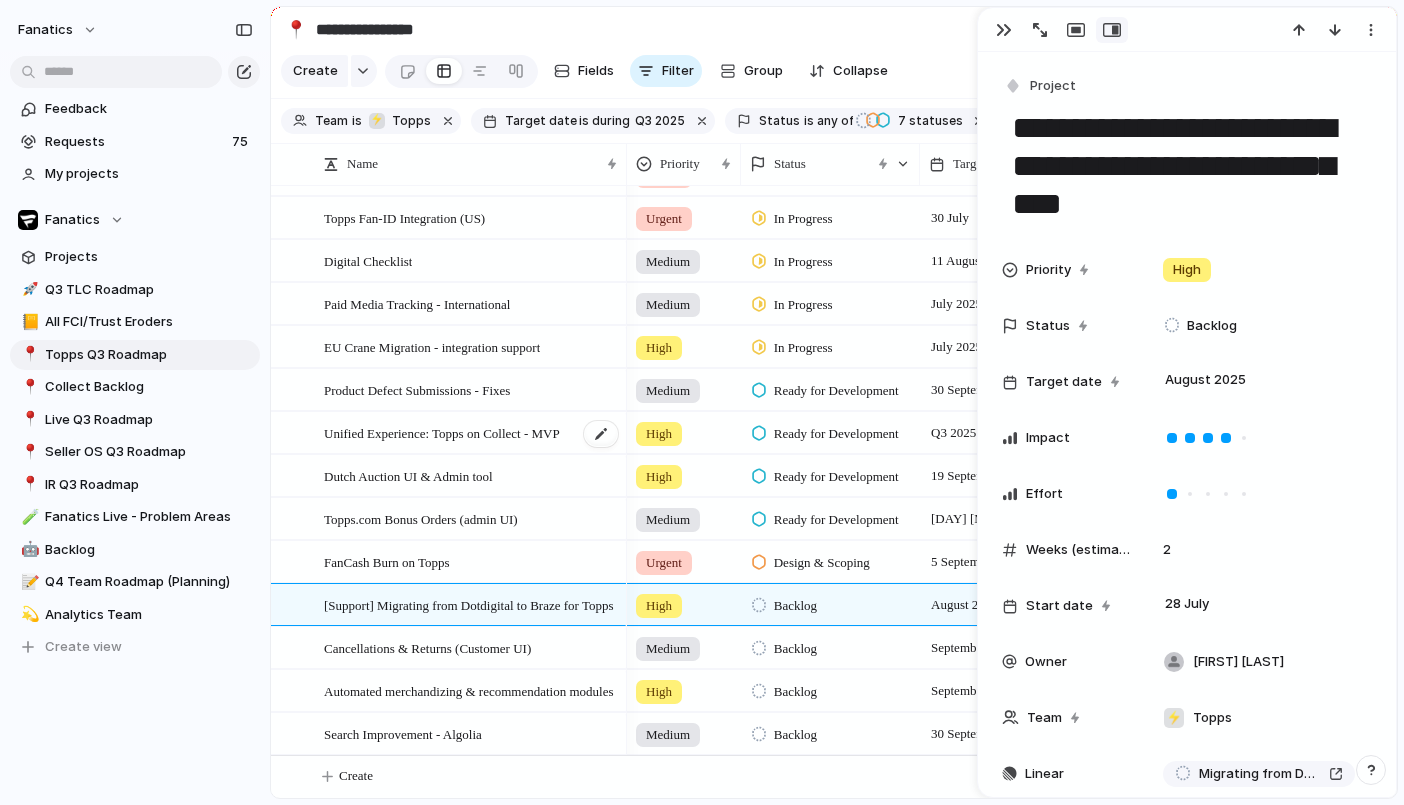 click on "Unified Experience: Topps on Collect - MVP" at bounding box center (442, 432) 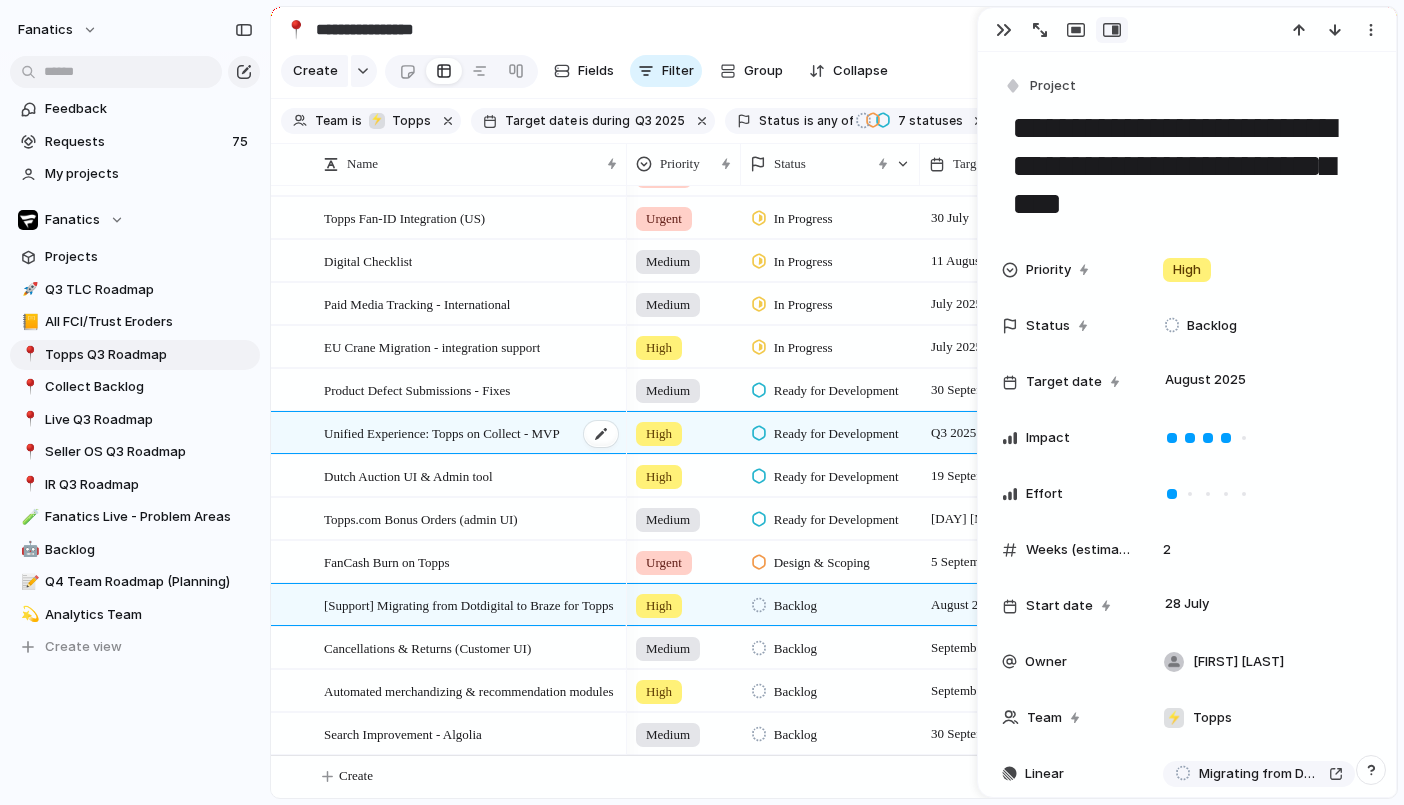 type on "**********" 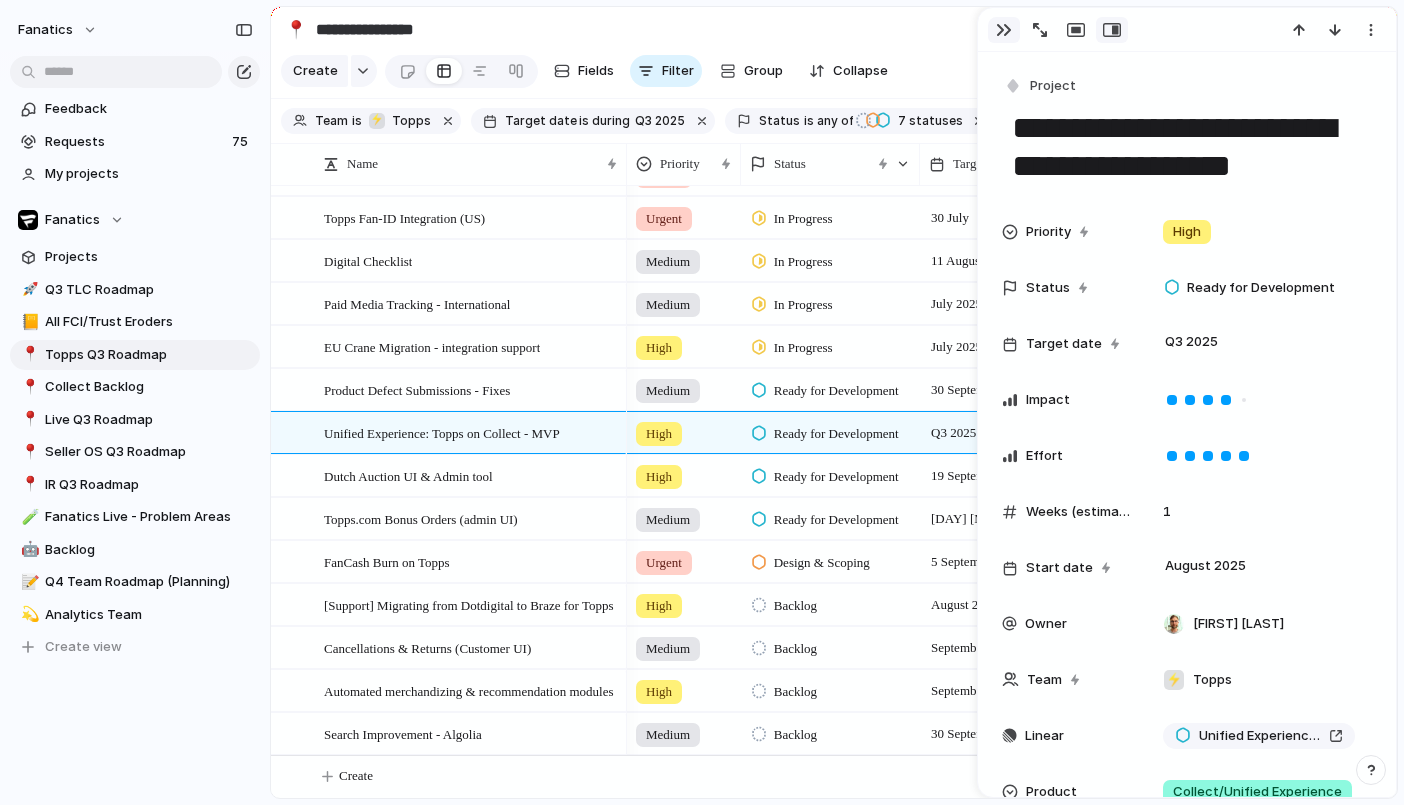 click at bounding box center [1004, 30] 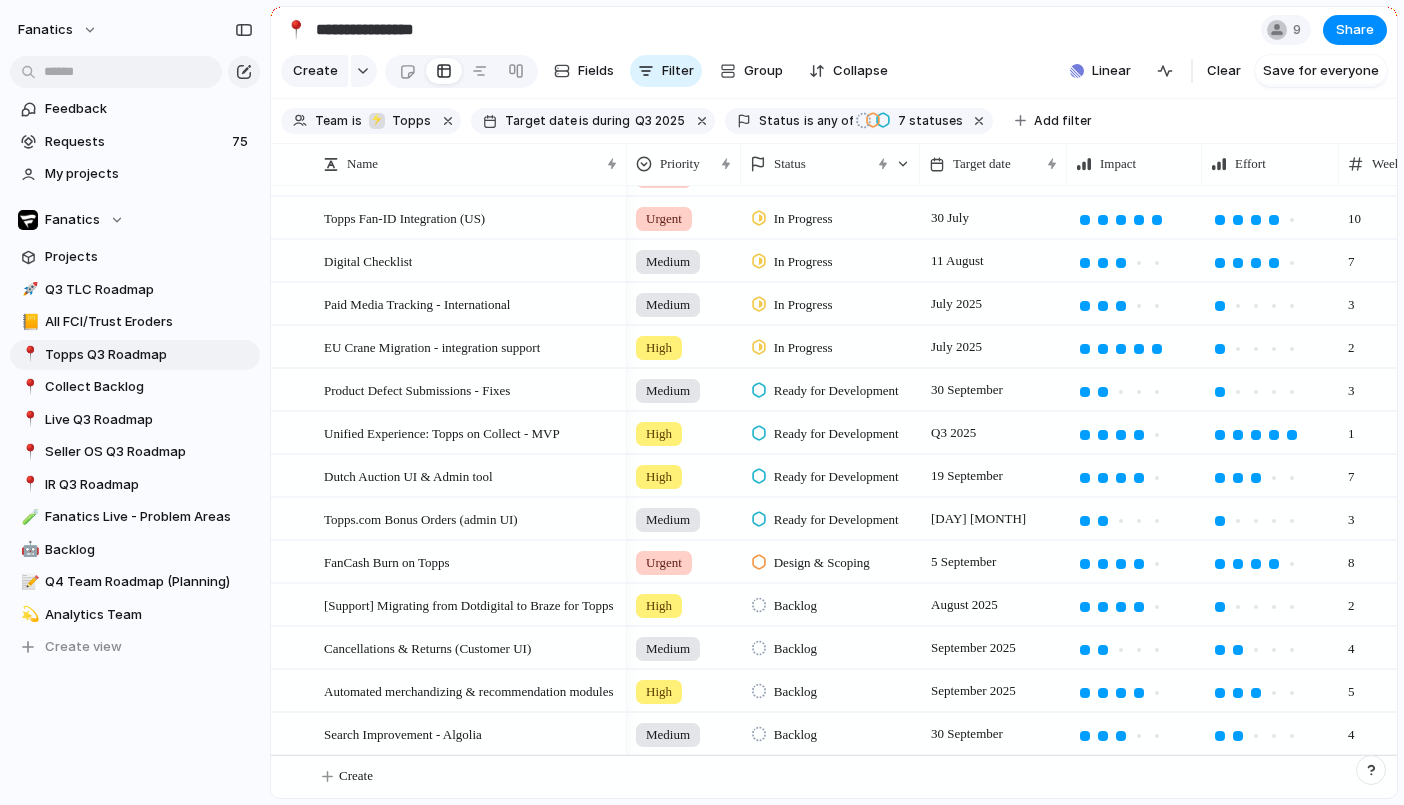 scroll, scrollTop: 0, scrollLeft: 143, axis: horizontal 